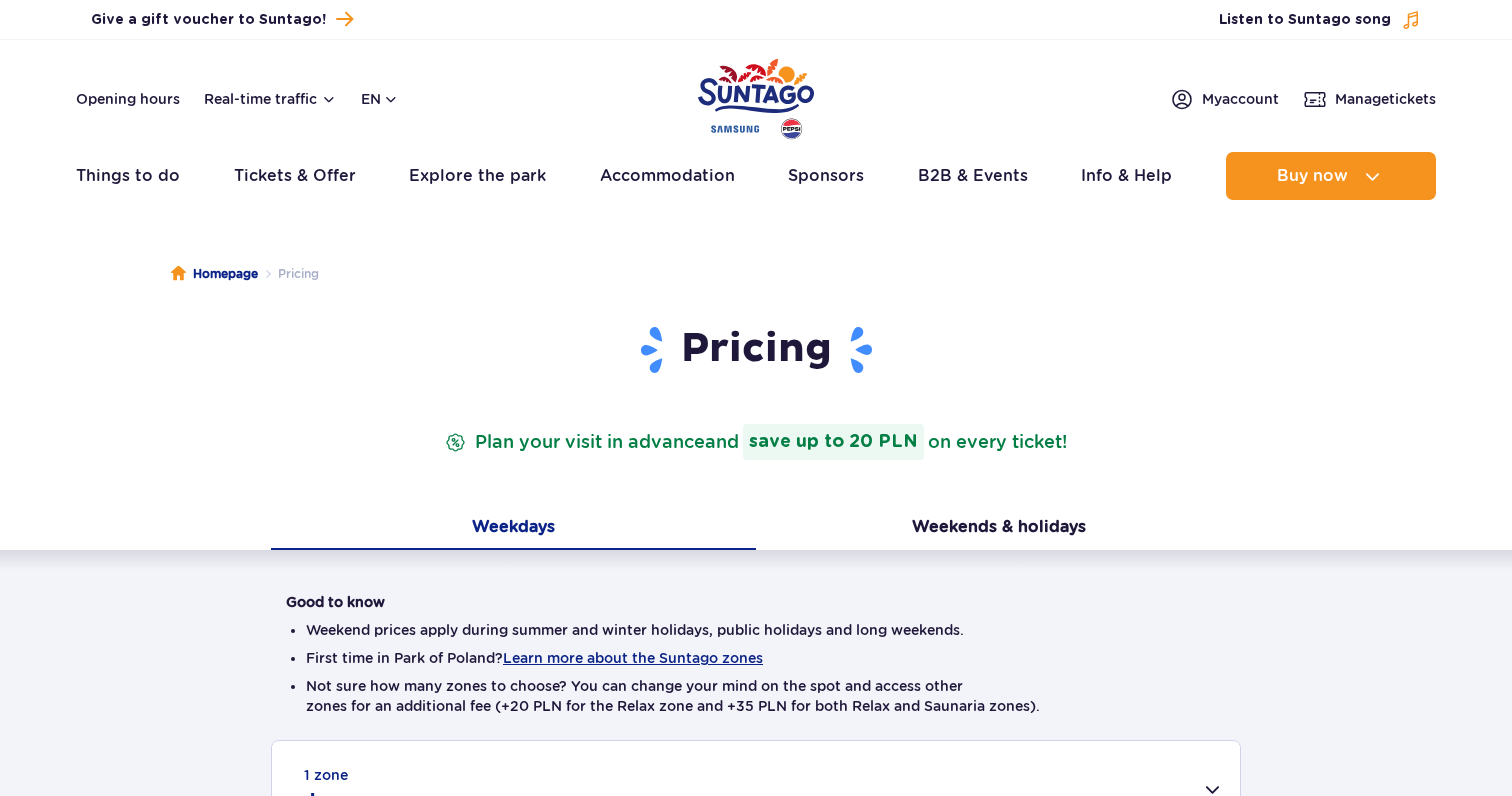 scroll, scrollTop: 0, scrollLeft: 0, axis: both 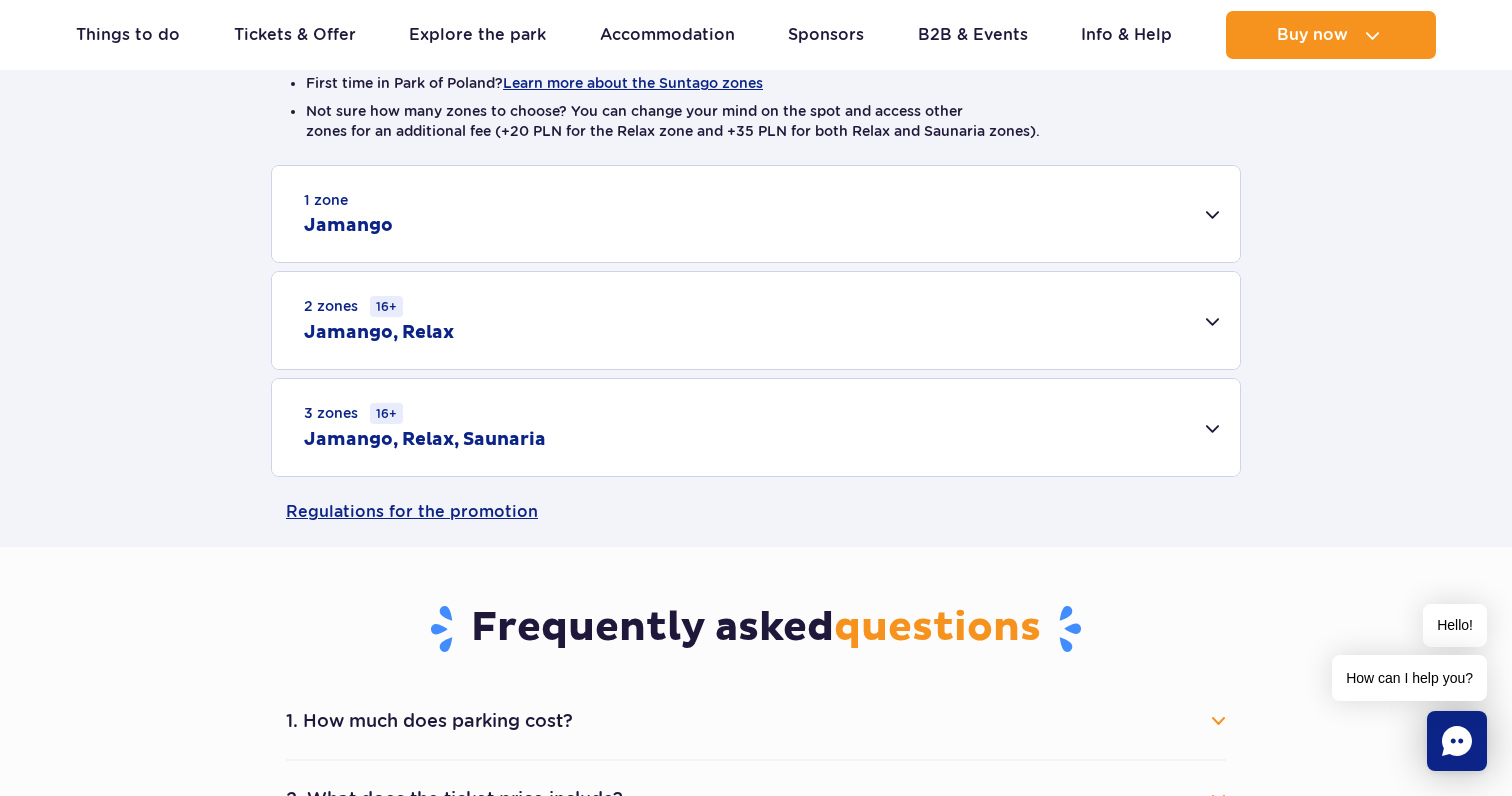 click on "3 zones  16+
Jamango, Relax, Saunaria" at bounding box center [756, 427] 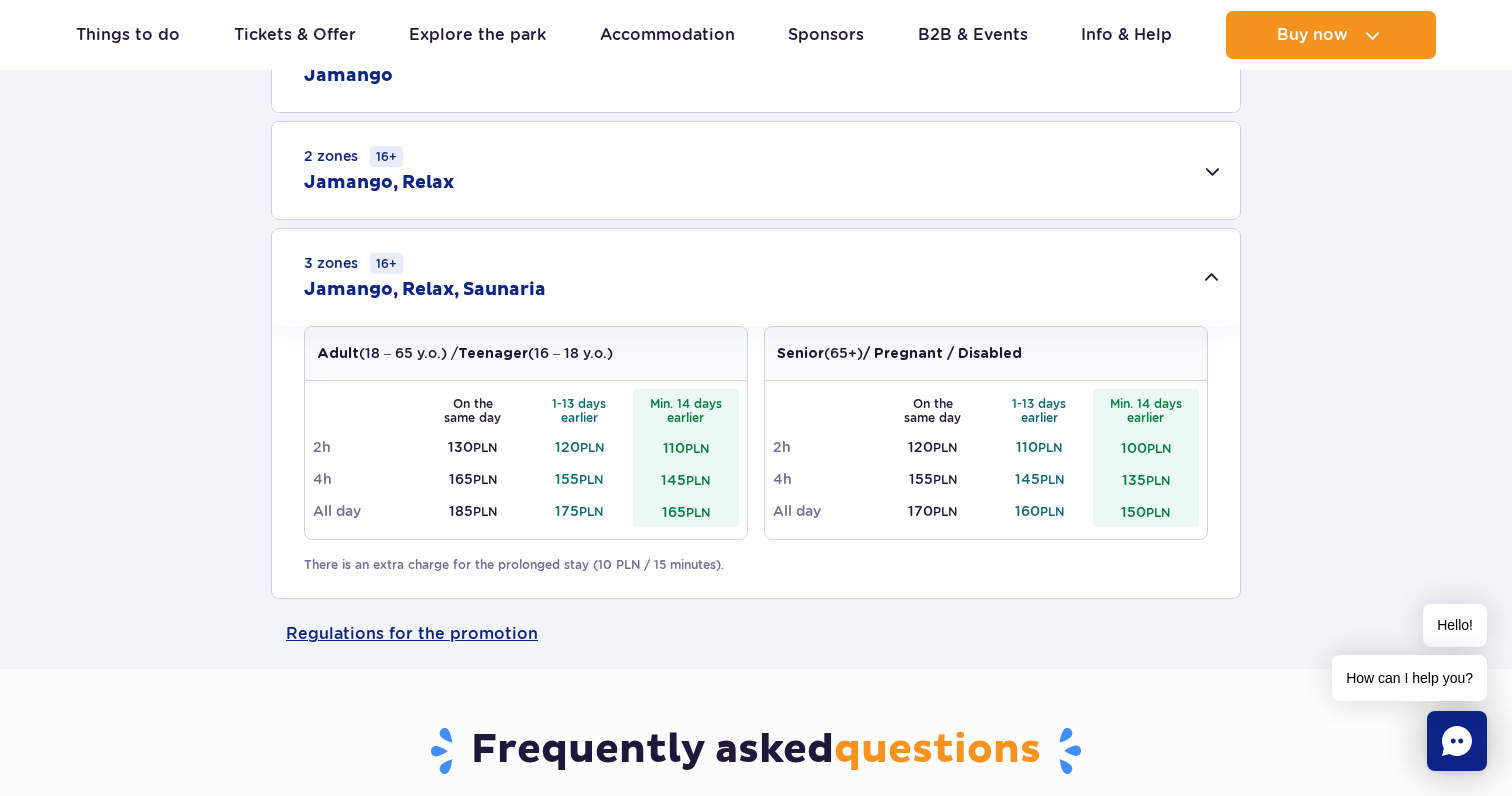 scroll, scrollTop: 744, scrollLeft: 0, axis: vertical 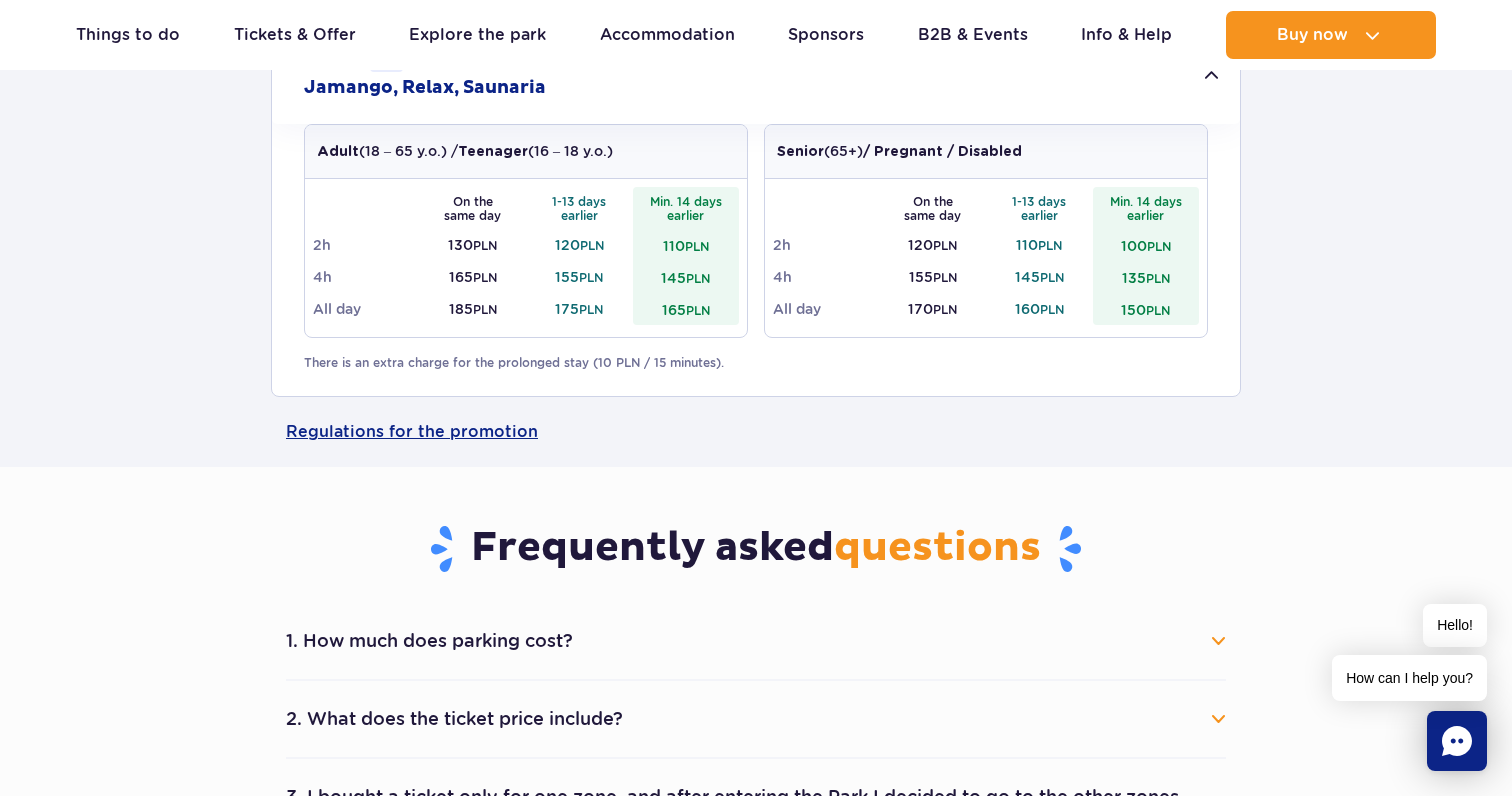 click on "1. How much does parking cost?" at bounding box center (756, 641) 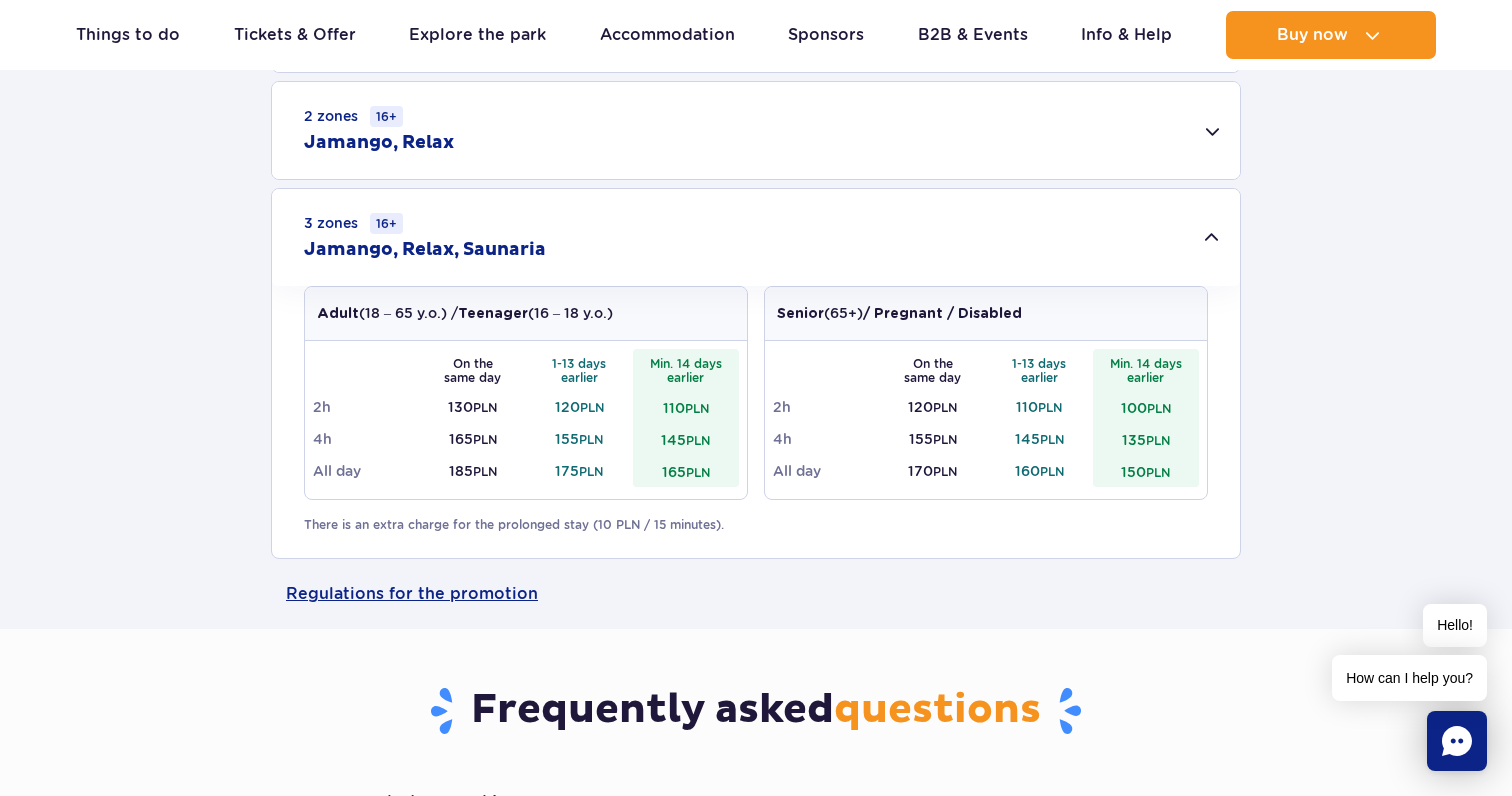 scroll, scrollTop: 789, scrollLeft: 0, axis: vertical 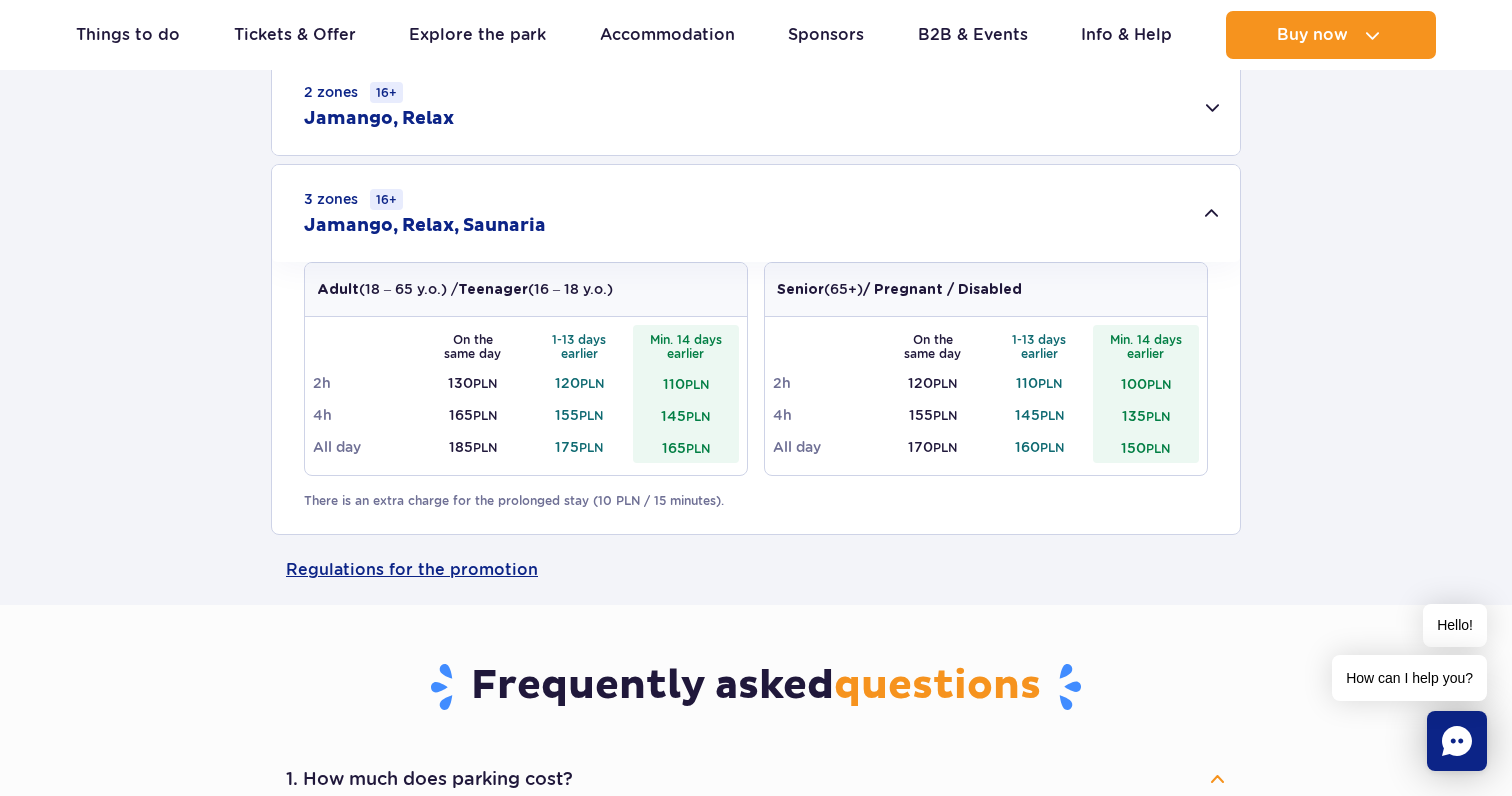 click on "There is an extra charge for the prolonged stay (10 PLN / 15 minutes)." at bounding box center [756, 501] 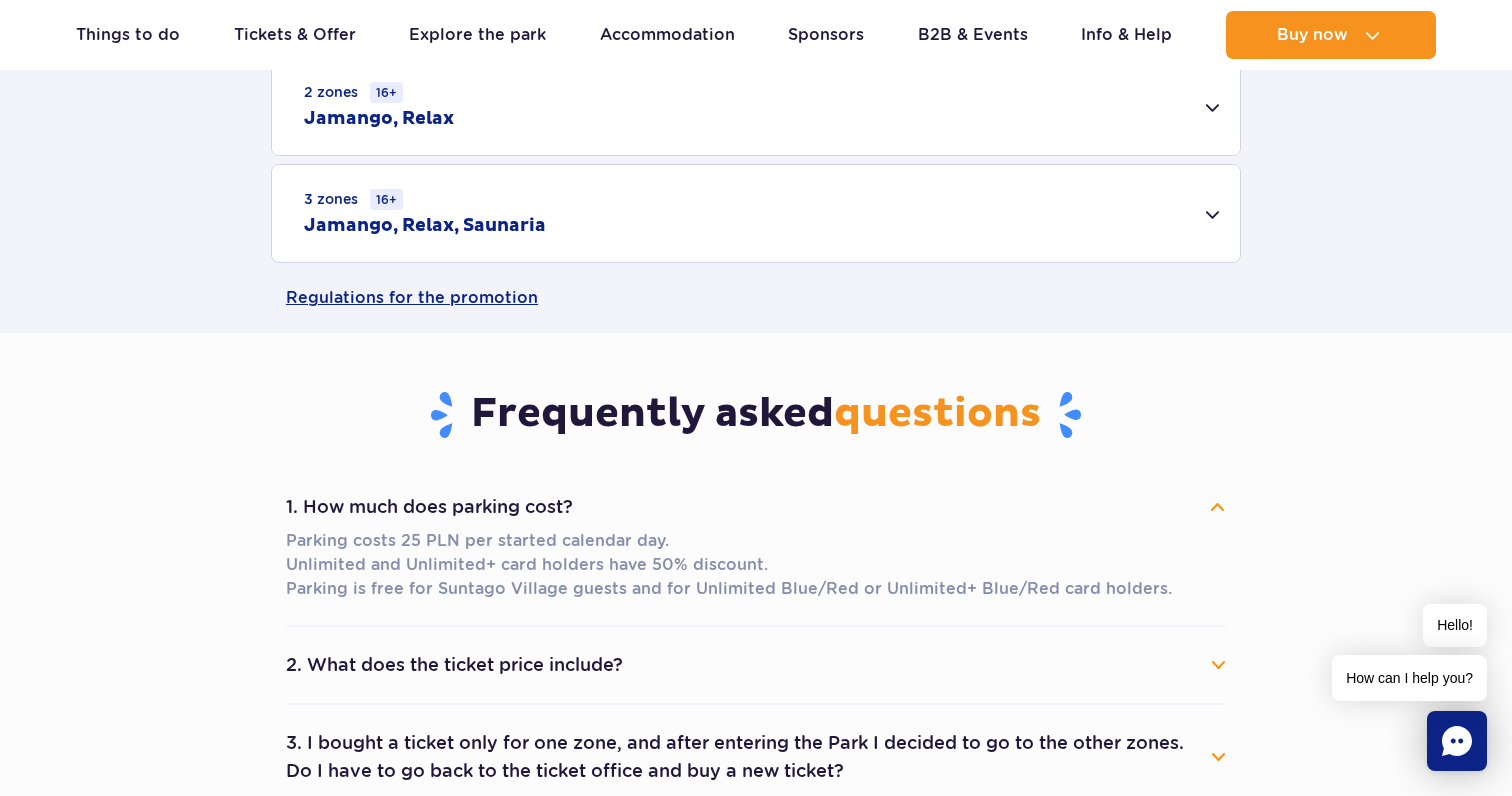 click on "3 zones  16+
Jamango, Relax, Saunaria" at bounding box center (756, 213) 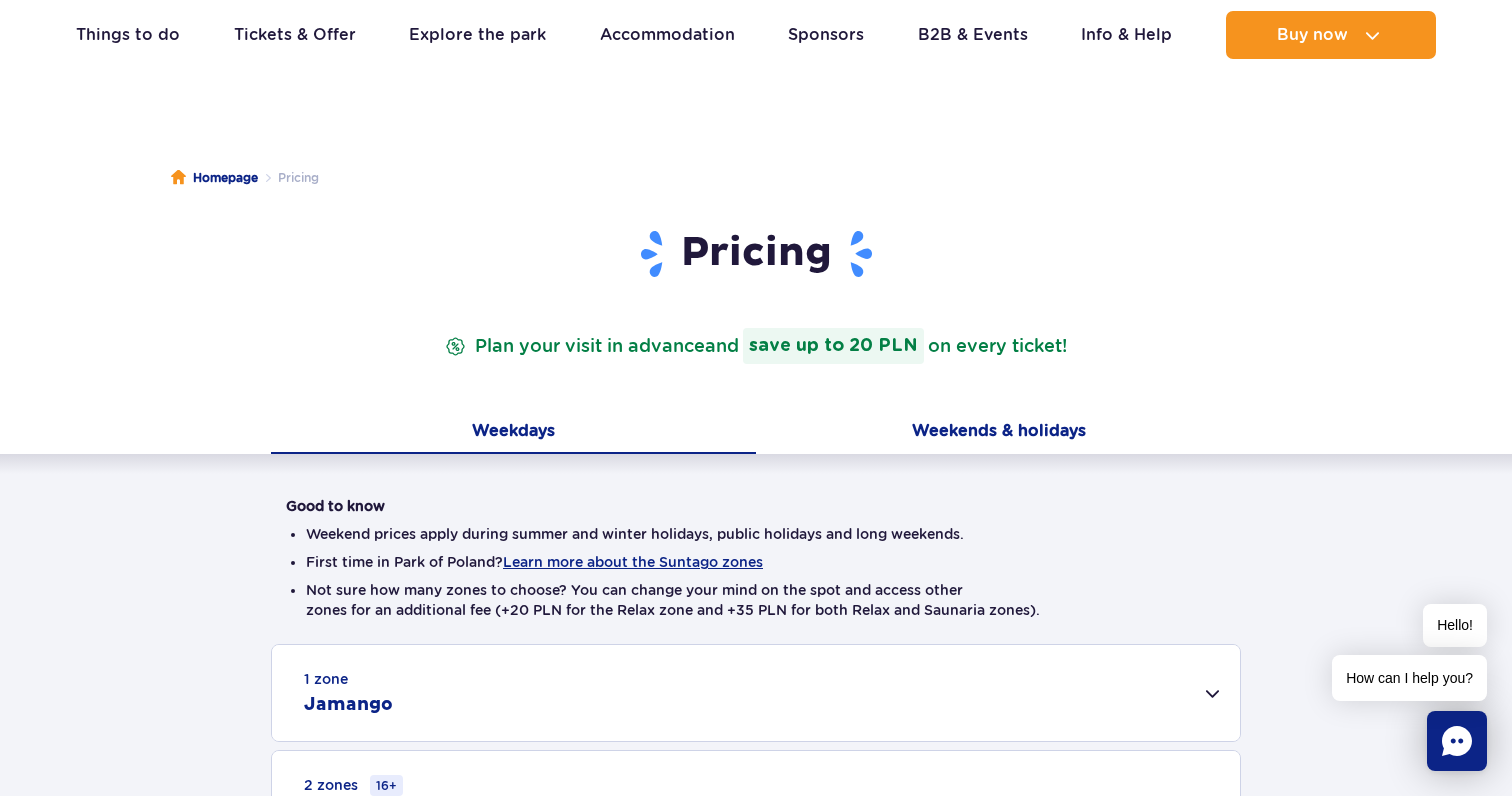 scroll, scrollTop: 148, scrollLeft: 0, axis: vertical 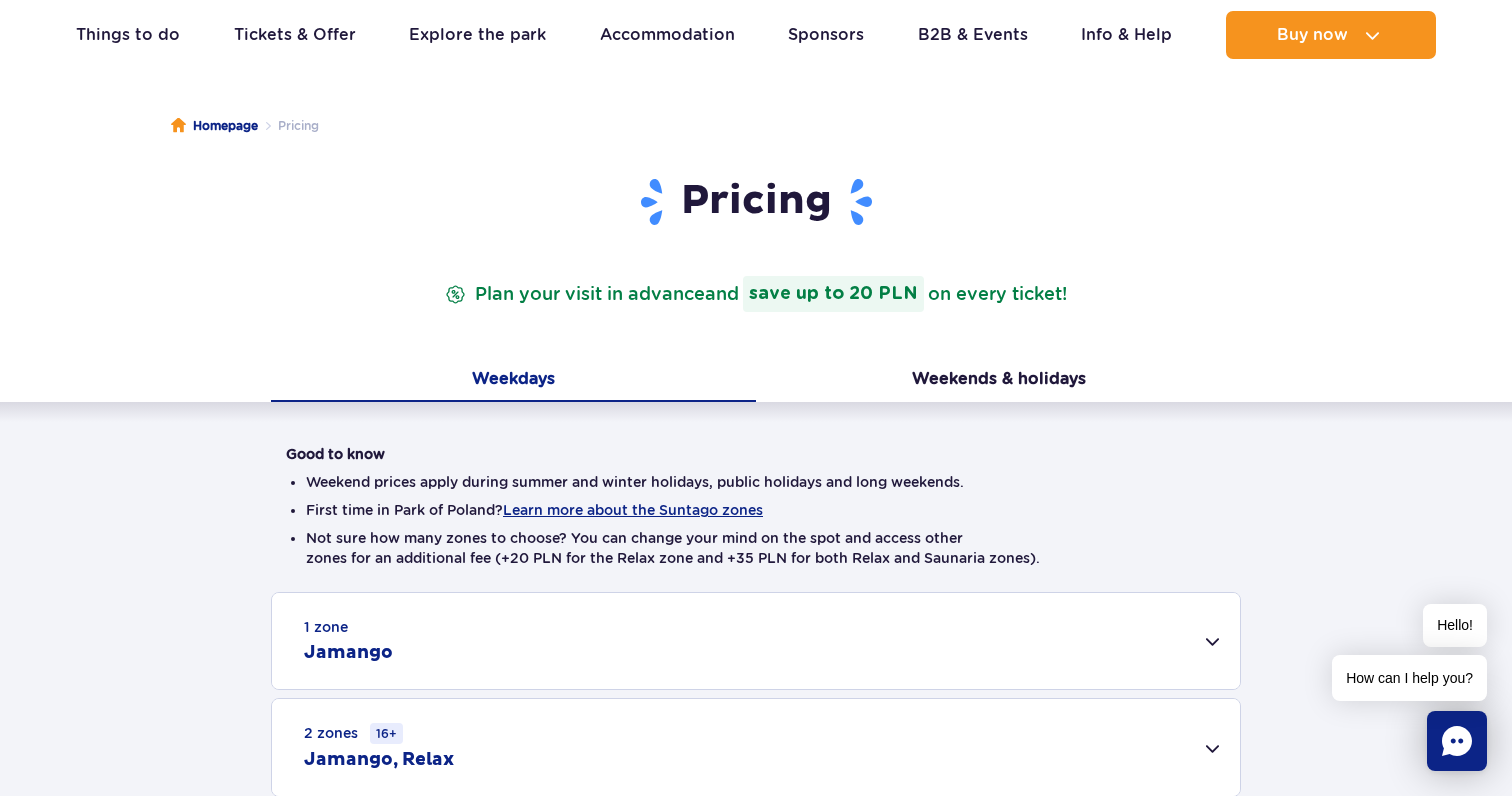 click on "Pricing
Plan your visit in advance  and  save up to 20 PLN  on every ticket!" at bounding box center [756, 268] 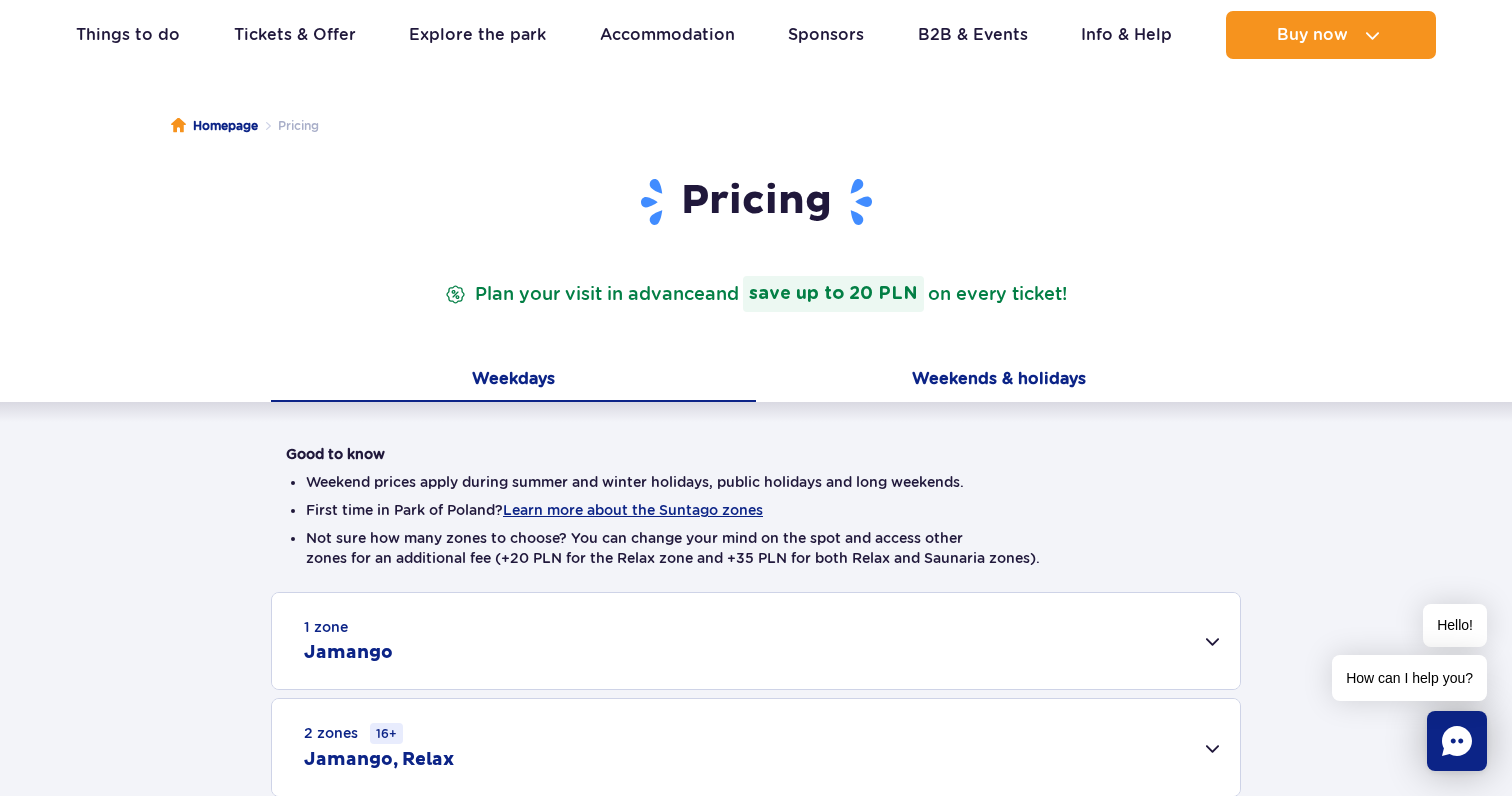 click on "Weekends & holidays" at bounding box center (998, 381) 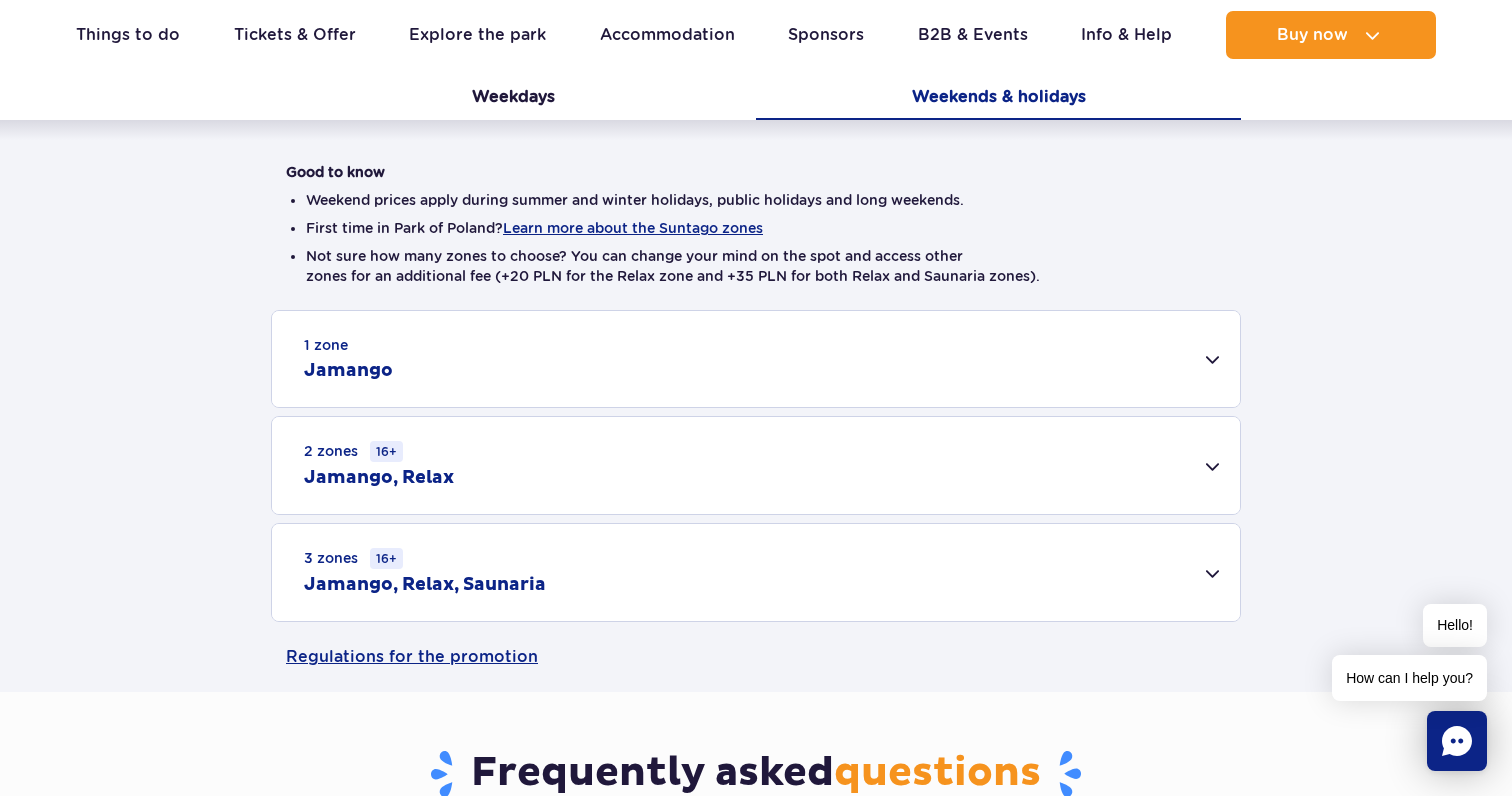 scroll, scrollTop: 479, scrollLeft: 0, axis: vertical 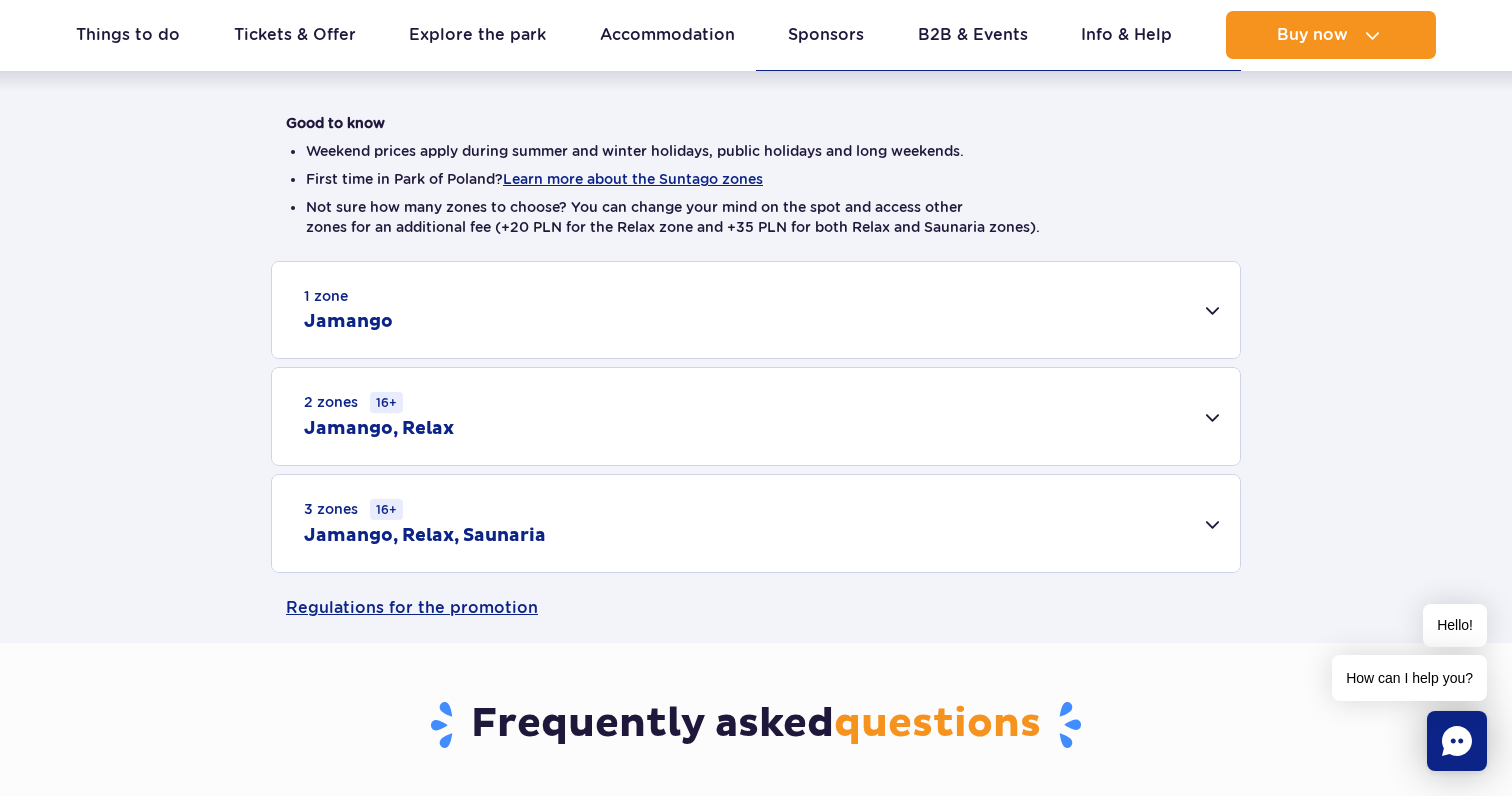 click on "3 zones  16+
Jamango, Relax, Saunaria" at bounding box center [756, 523] 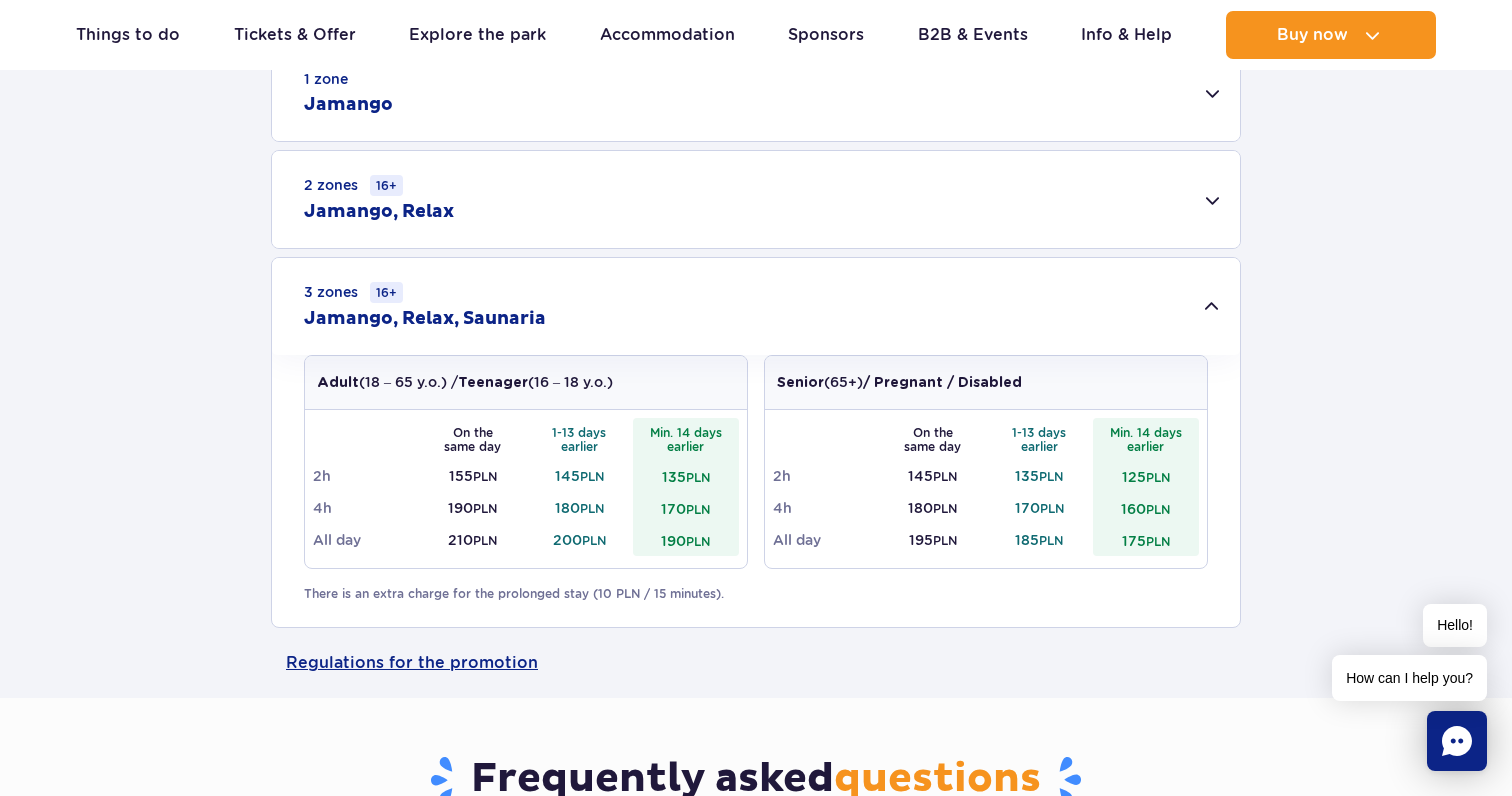 scroll, scrollTop: 585, scrollLeft: 0, axis: vertical 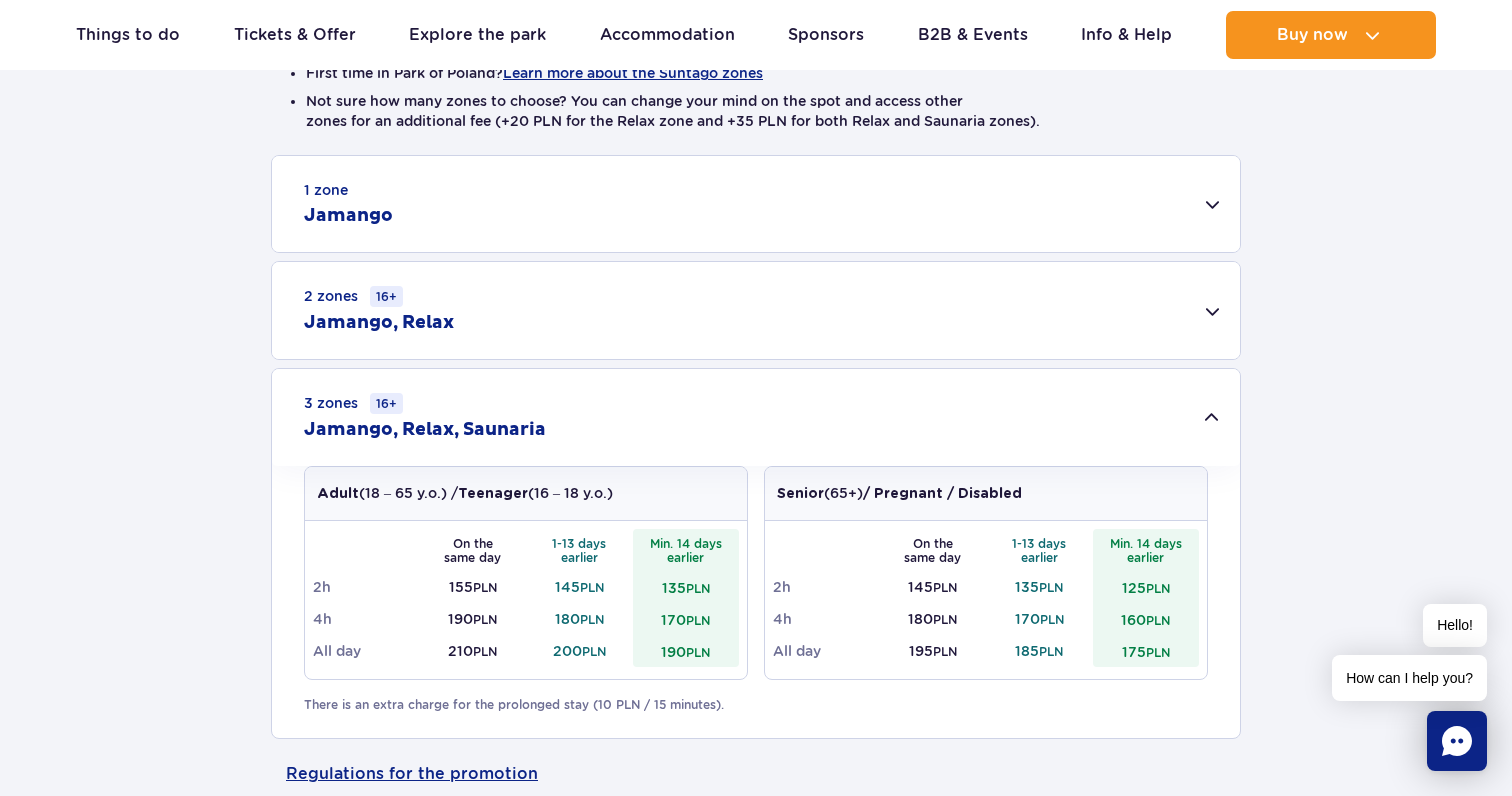 click on "1 zone
Jamango" at bounding box center (756, 204) 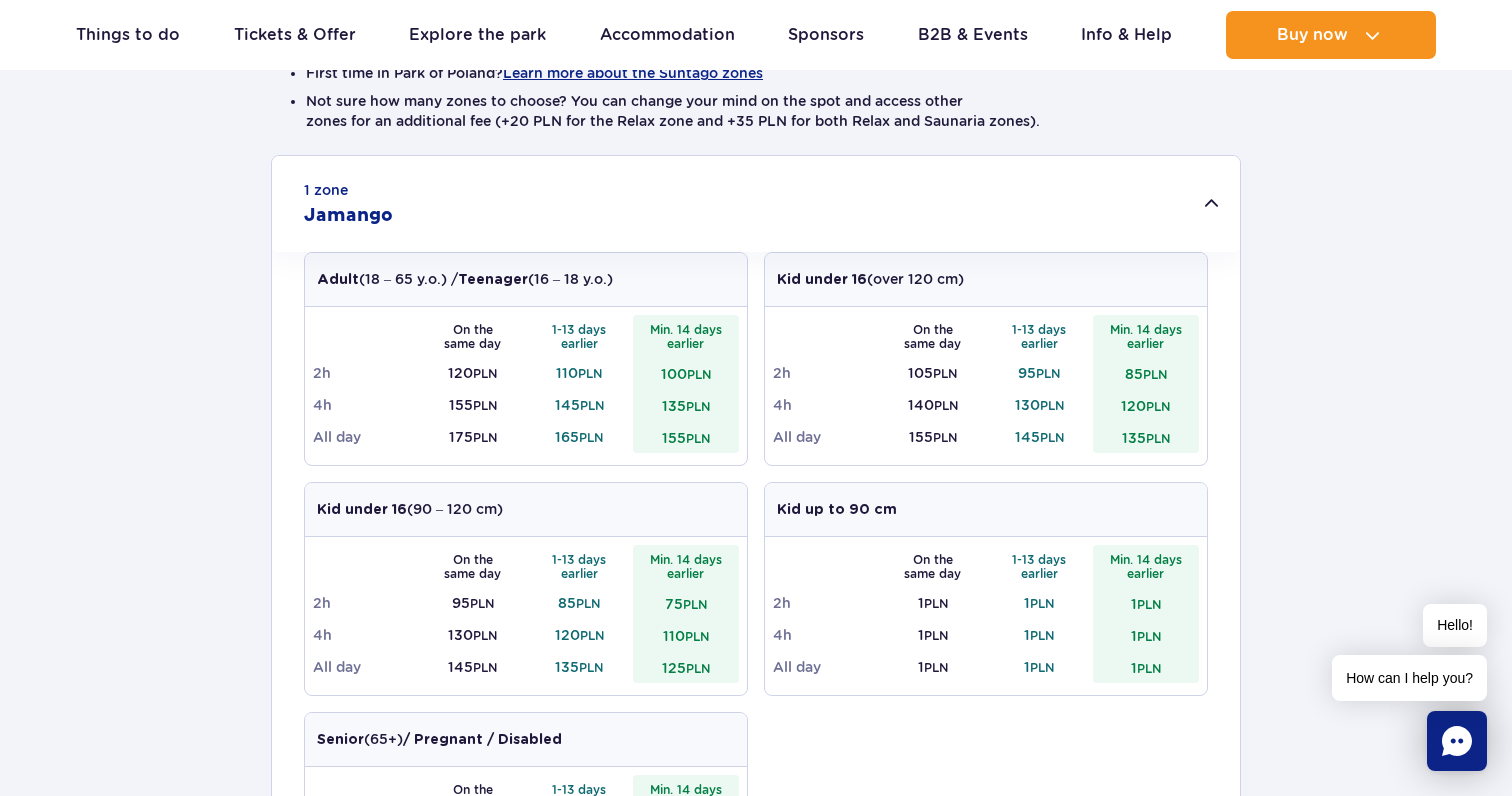 click on "1 zone
Jamango" at bounding box center [756, 204] 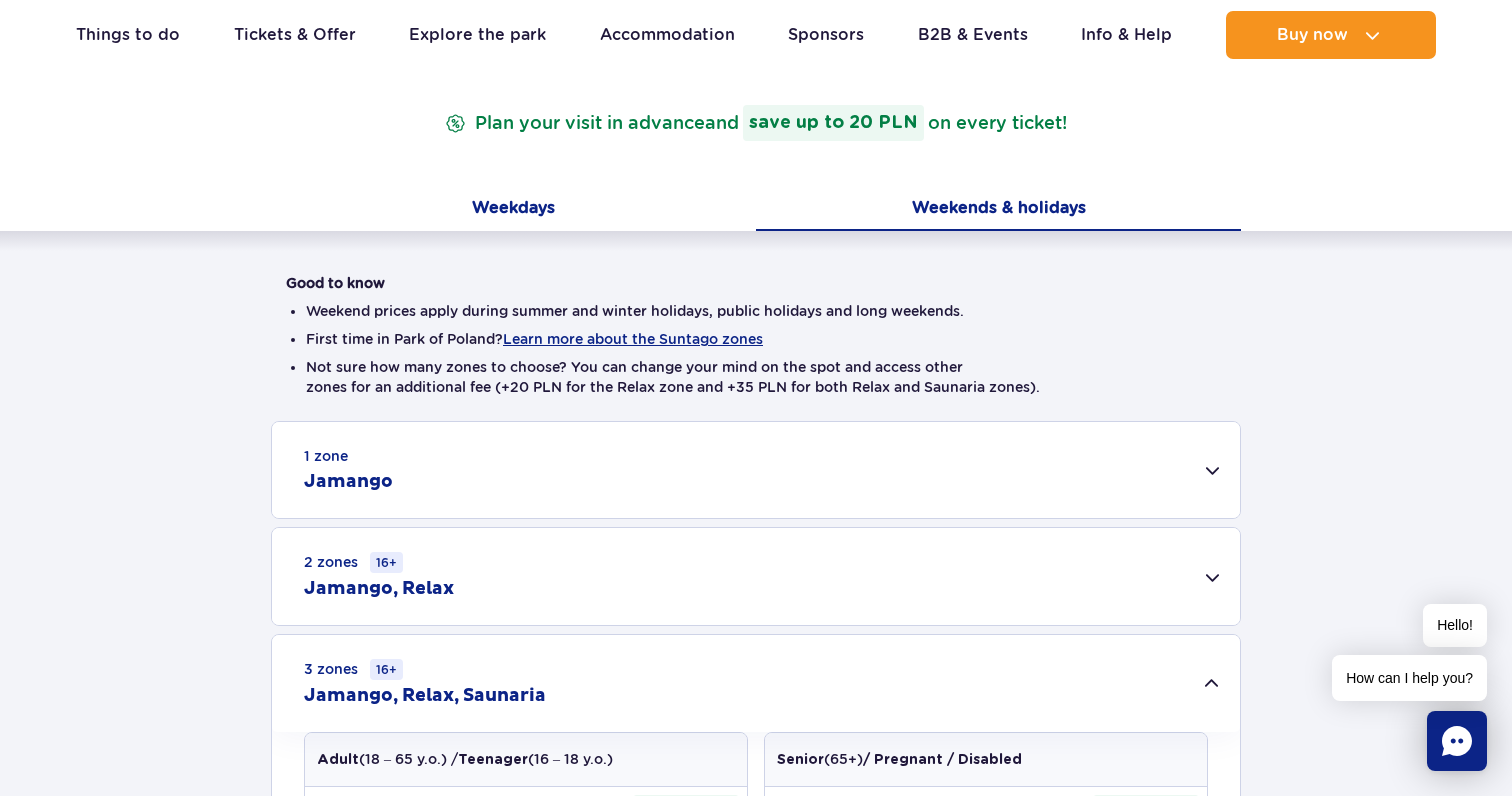 click on "Weekdays" at bounding box center (513, 210) 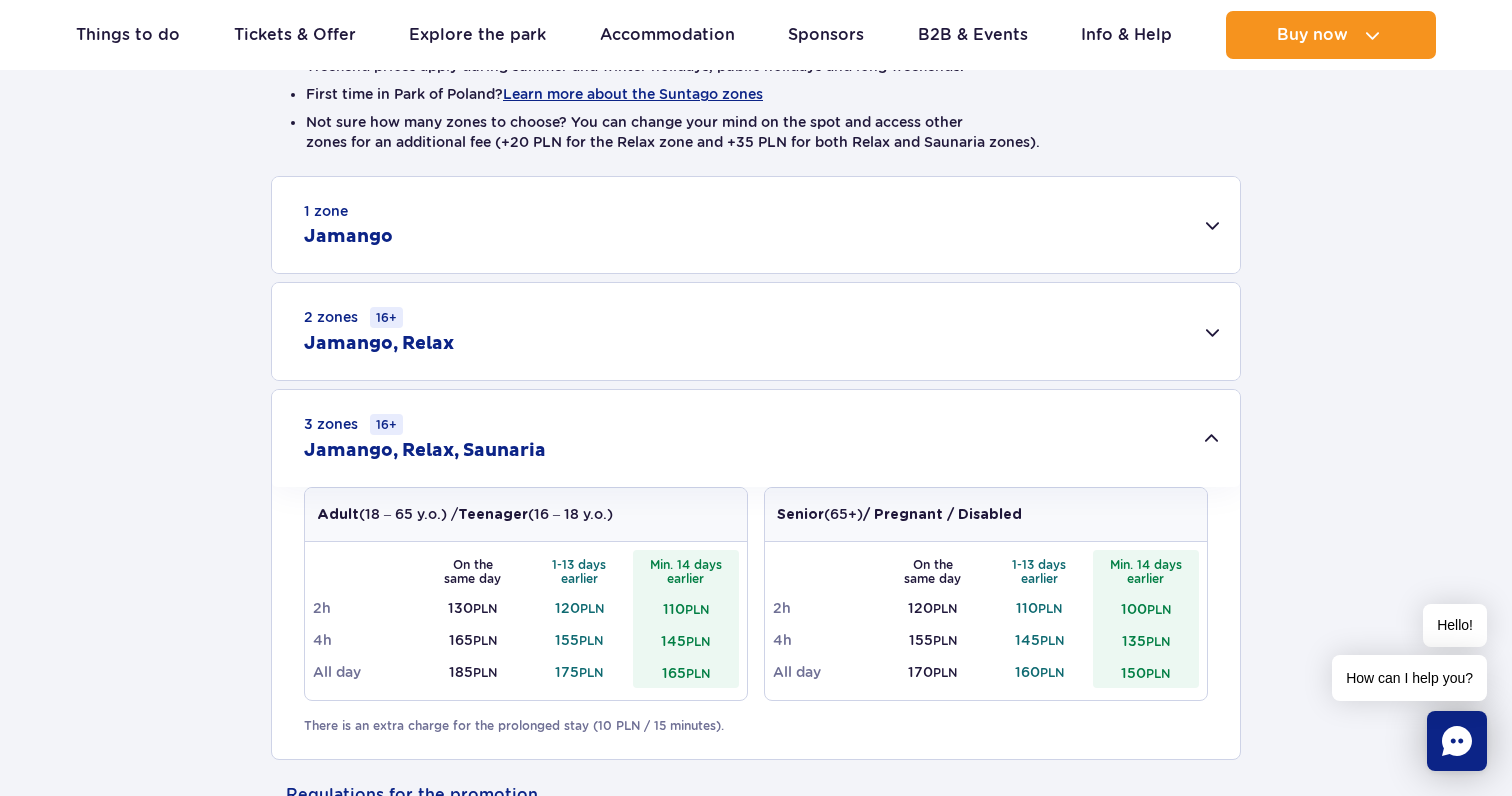 scroll, scrollTop: 602, scrollLeft: 0, axis: vertical 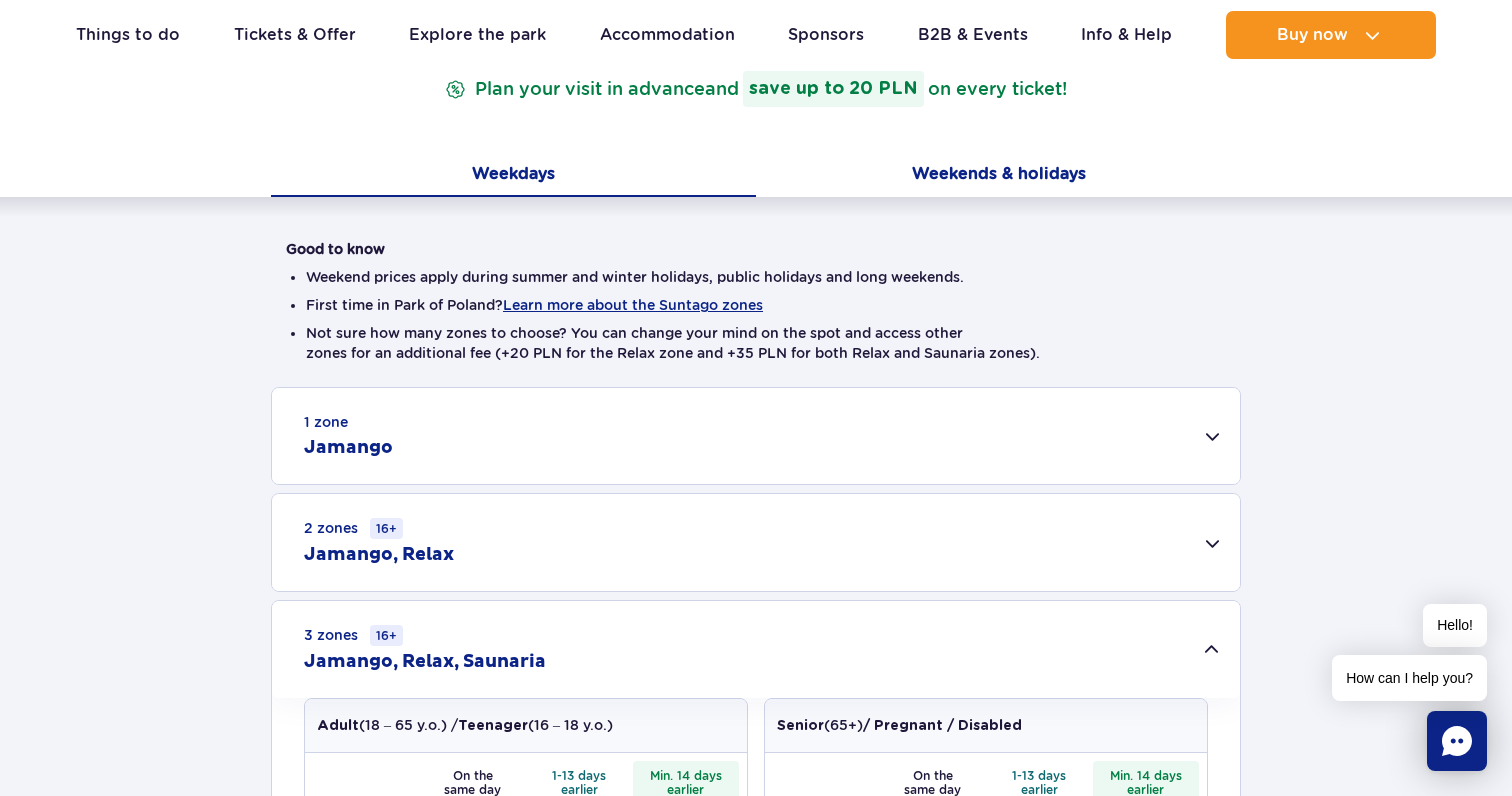 click on "Weekends & holidays" at bounding box center [998, 176] 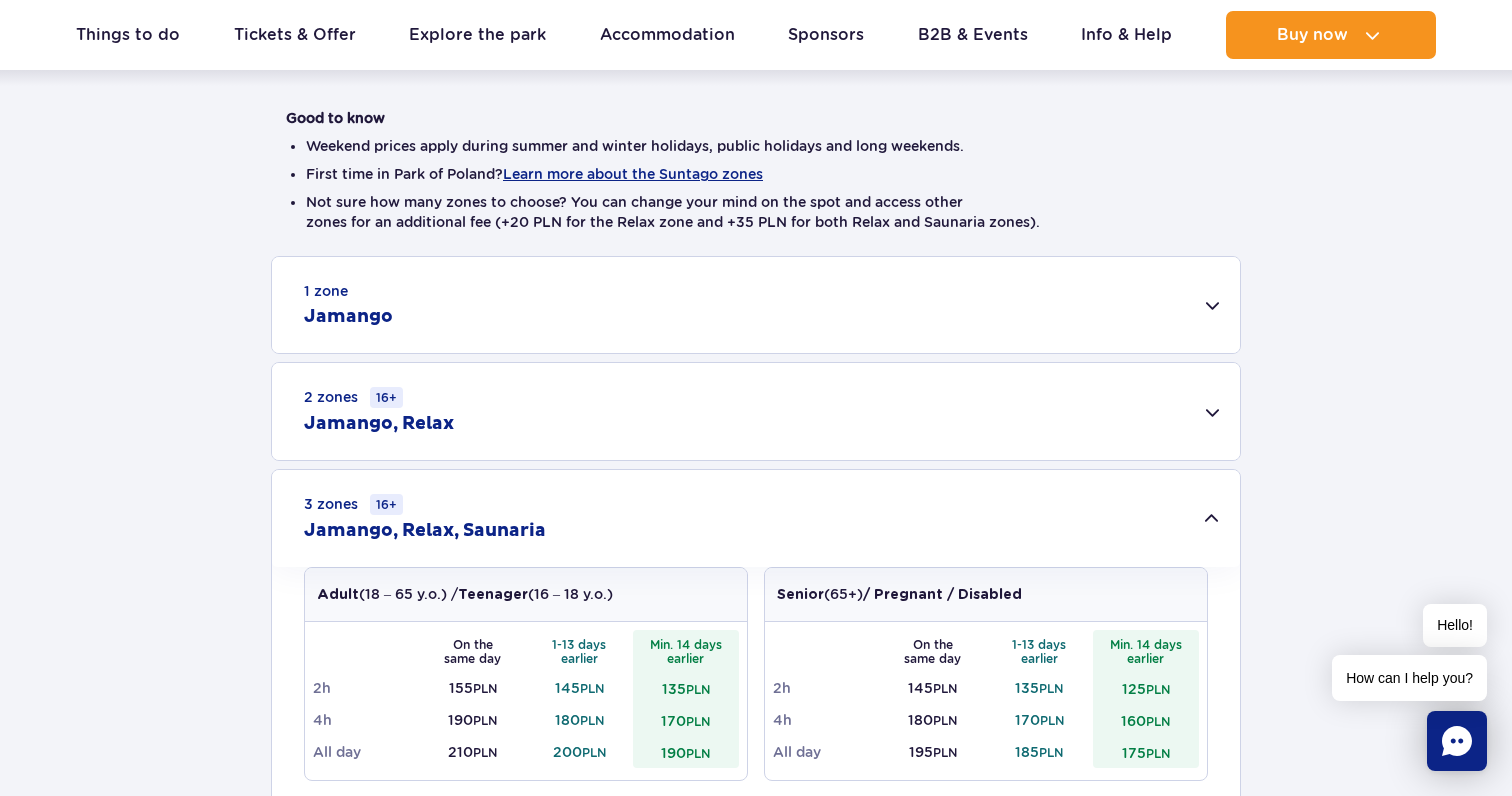 scroll, scrollTop: 572, scrollLeft: 0, axis: vertical 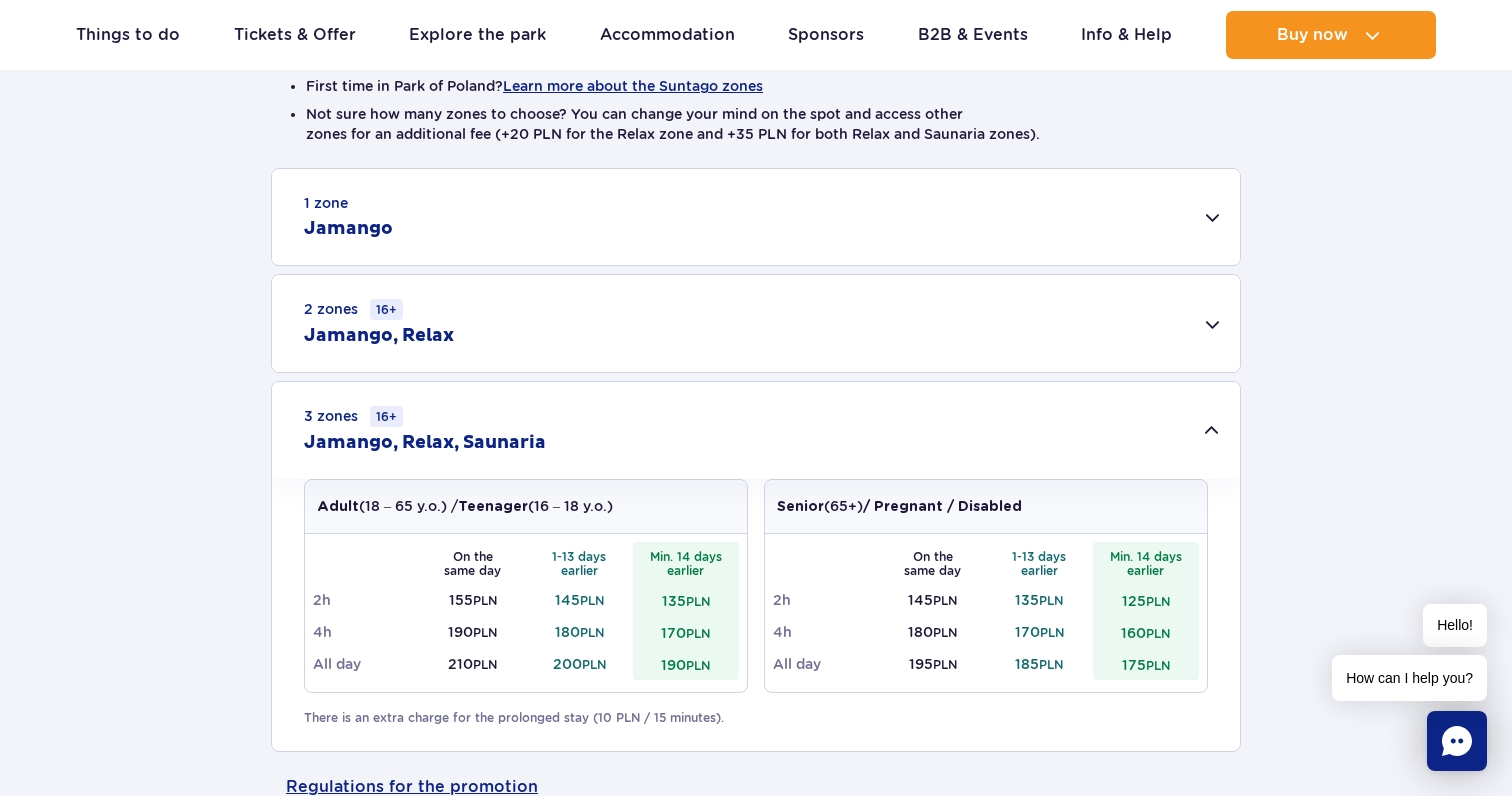 click on "3 zones  16+
Jamango, Relax, Saunaria" at bounding box center (756, 430) 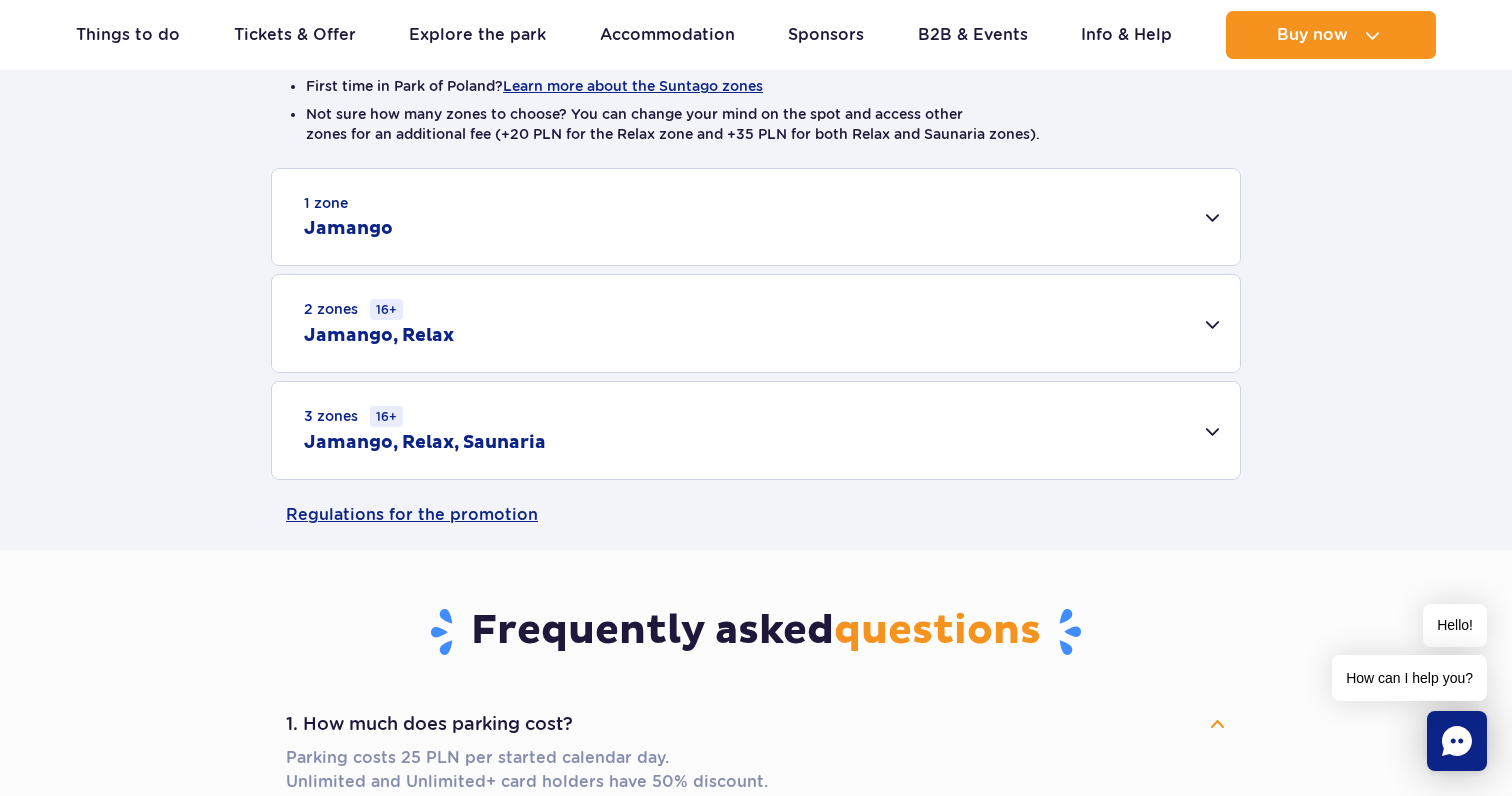 click on "3 zones  16+
Jamango, Relax, Saunaria" at bounding box center (756, 430) 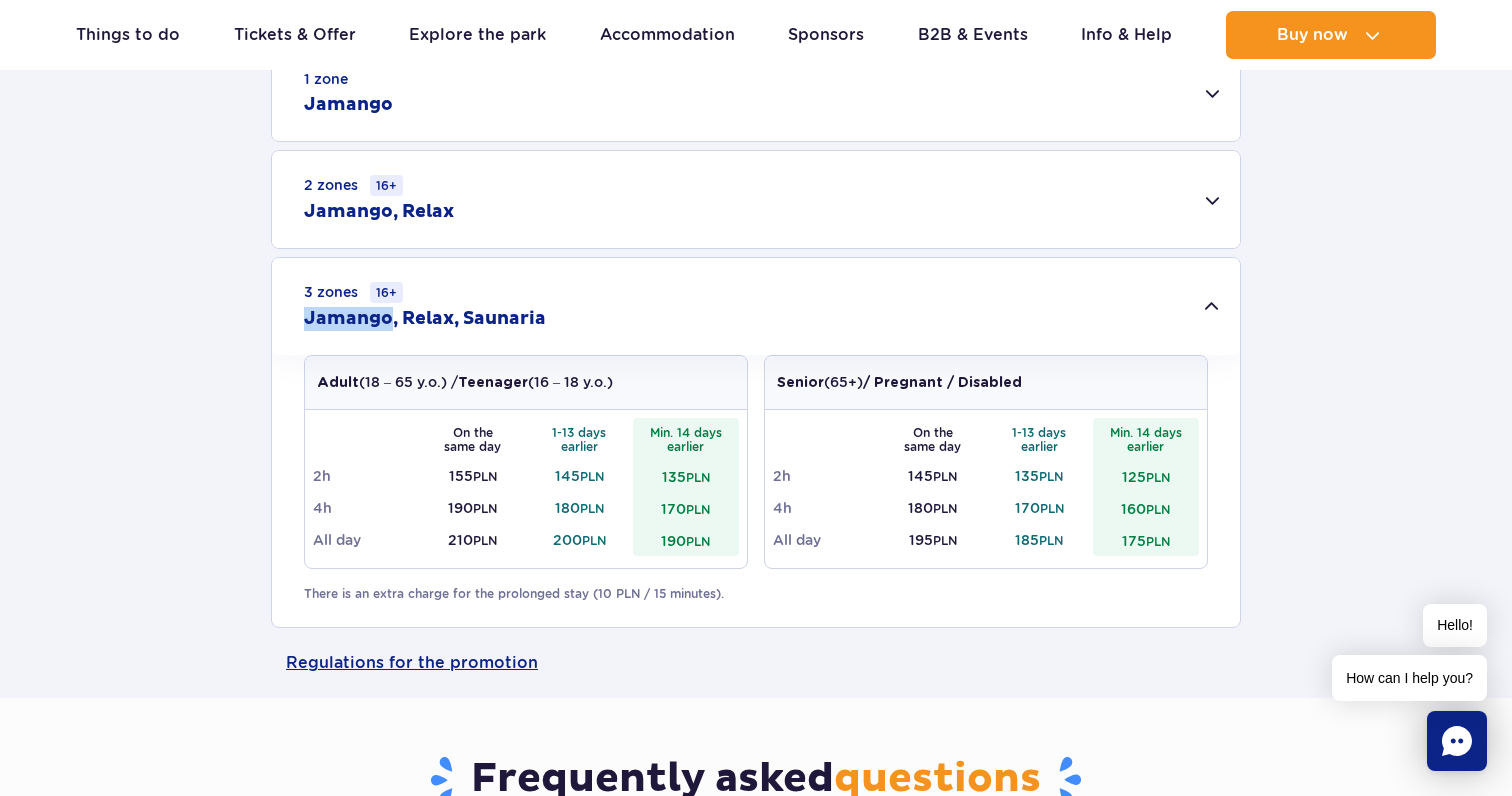 scroll, scrollTop: 693, scrollLeft: 0, axis: vertical 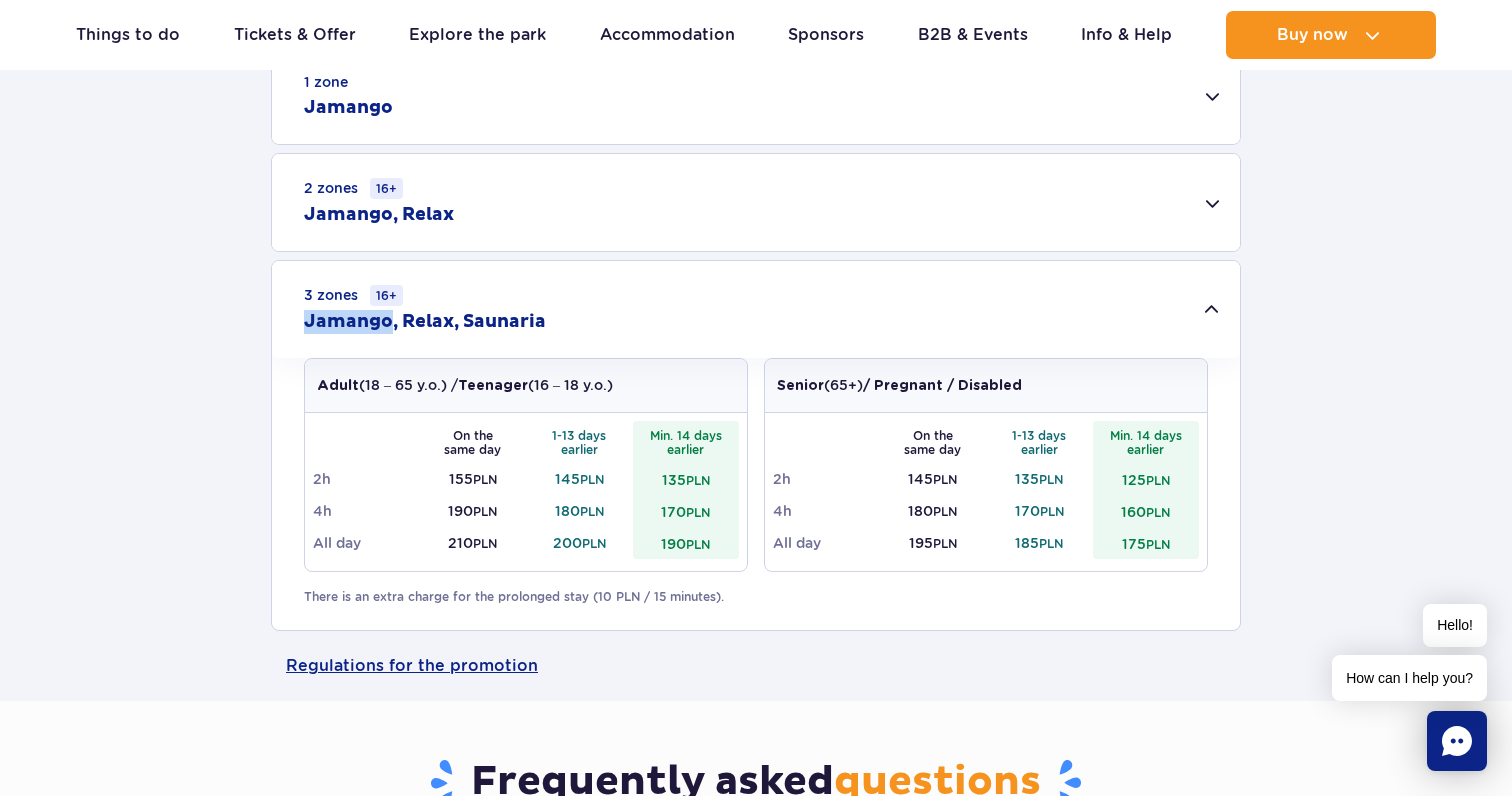 click on "There is an extra charge for the prolonged stay (10 PLN / 15 minutes)." at bounding box center (756, 597) 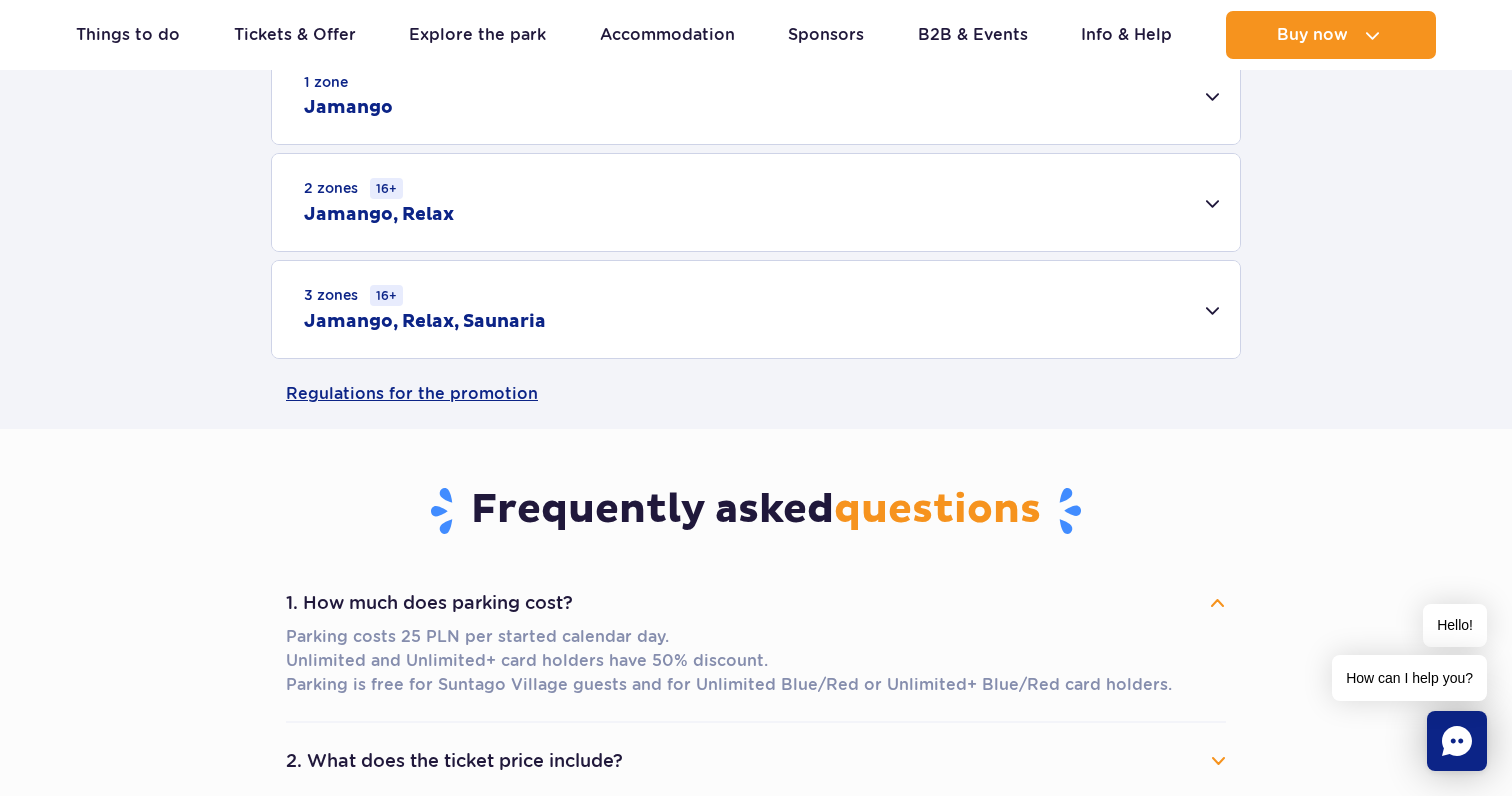 click on "3 zones  16+
Jamango, Relax, Saunaria" at bounding box center (756, 309) 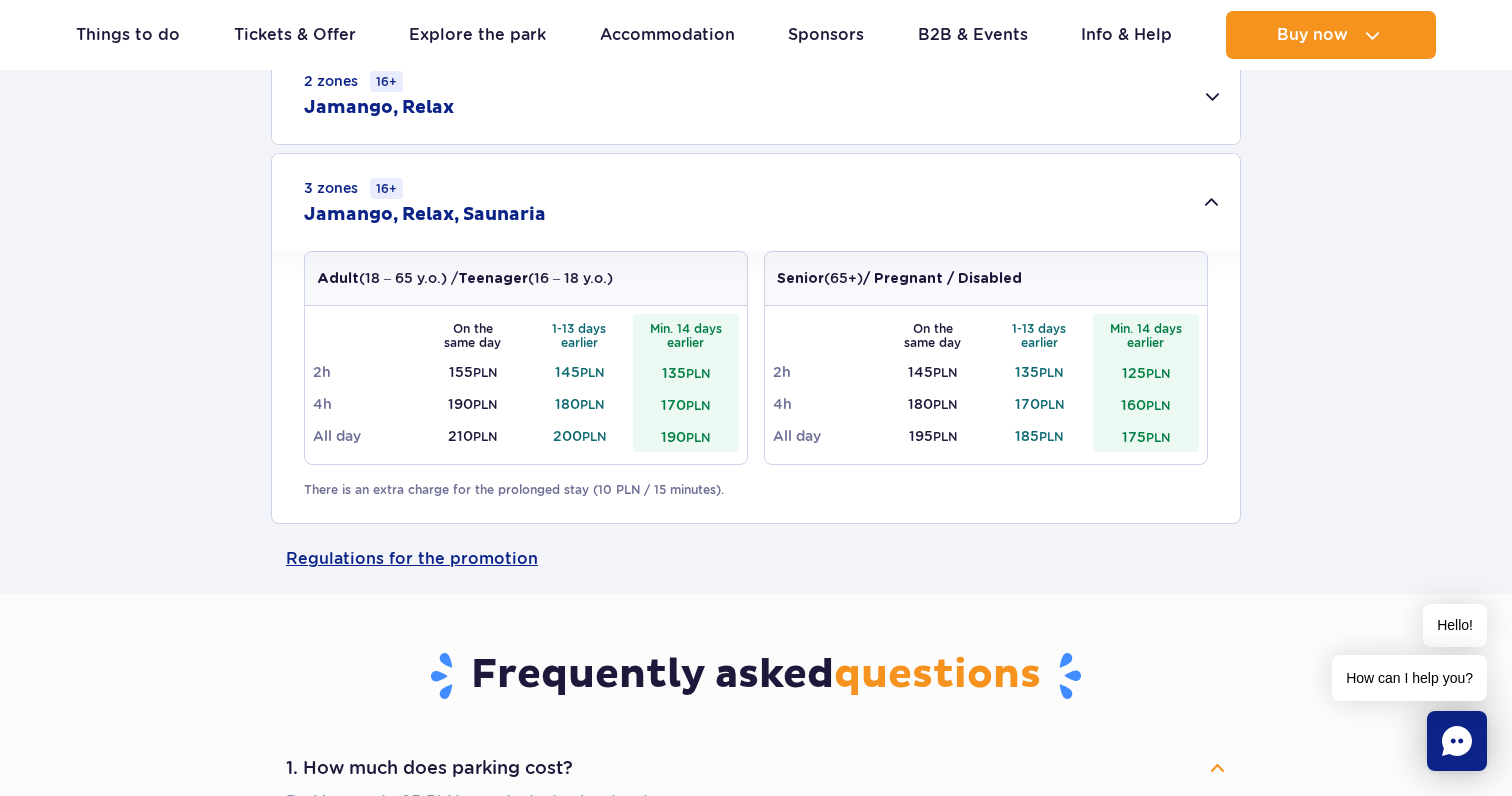 scroll, scrollTop: 788, scrollLeft: 0, axis: vertical 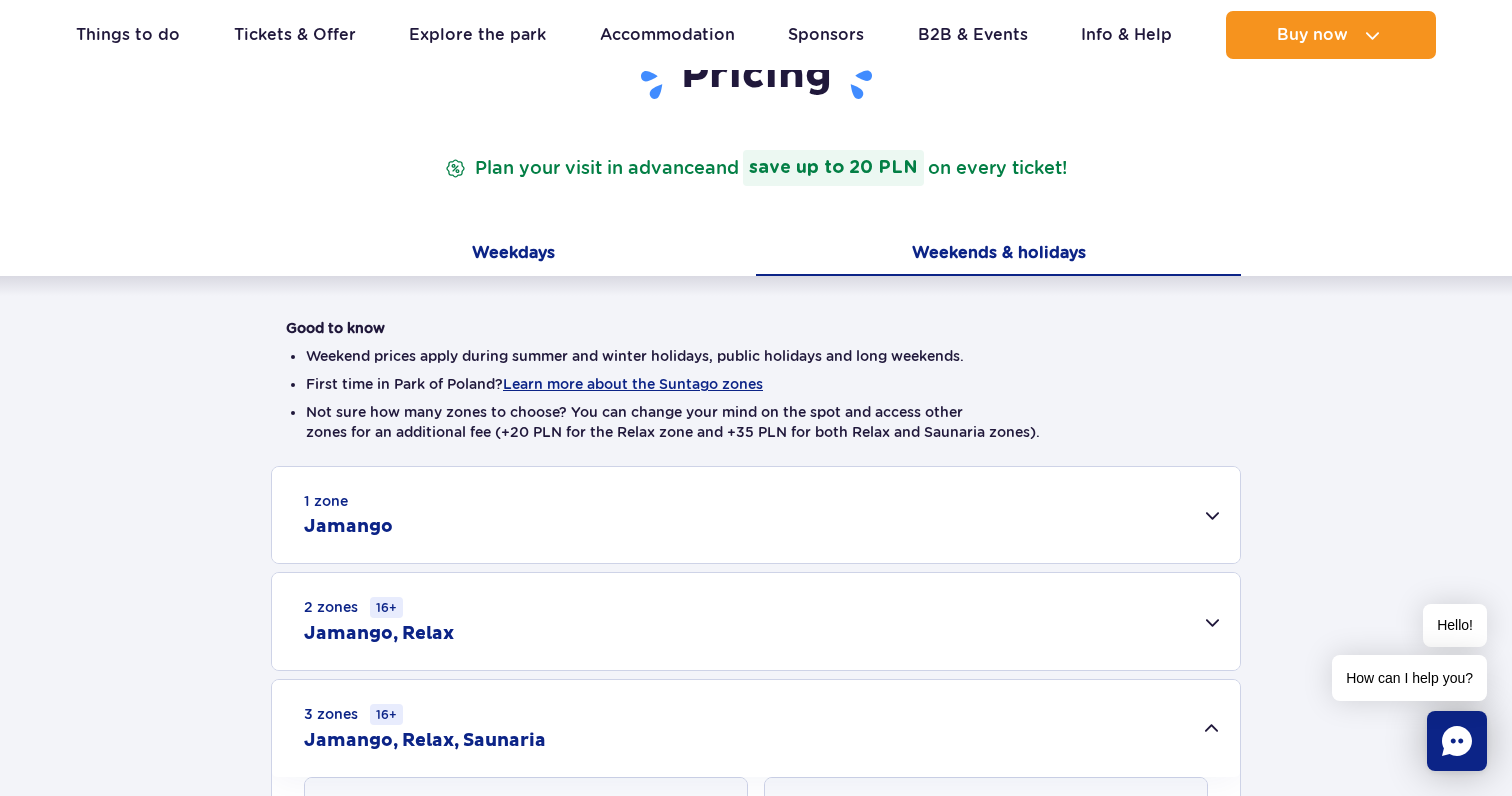 click on "Weekdays" at bounding box center [513, 255] 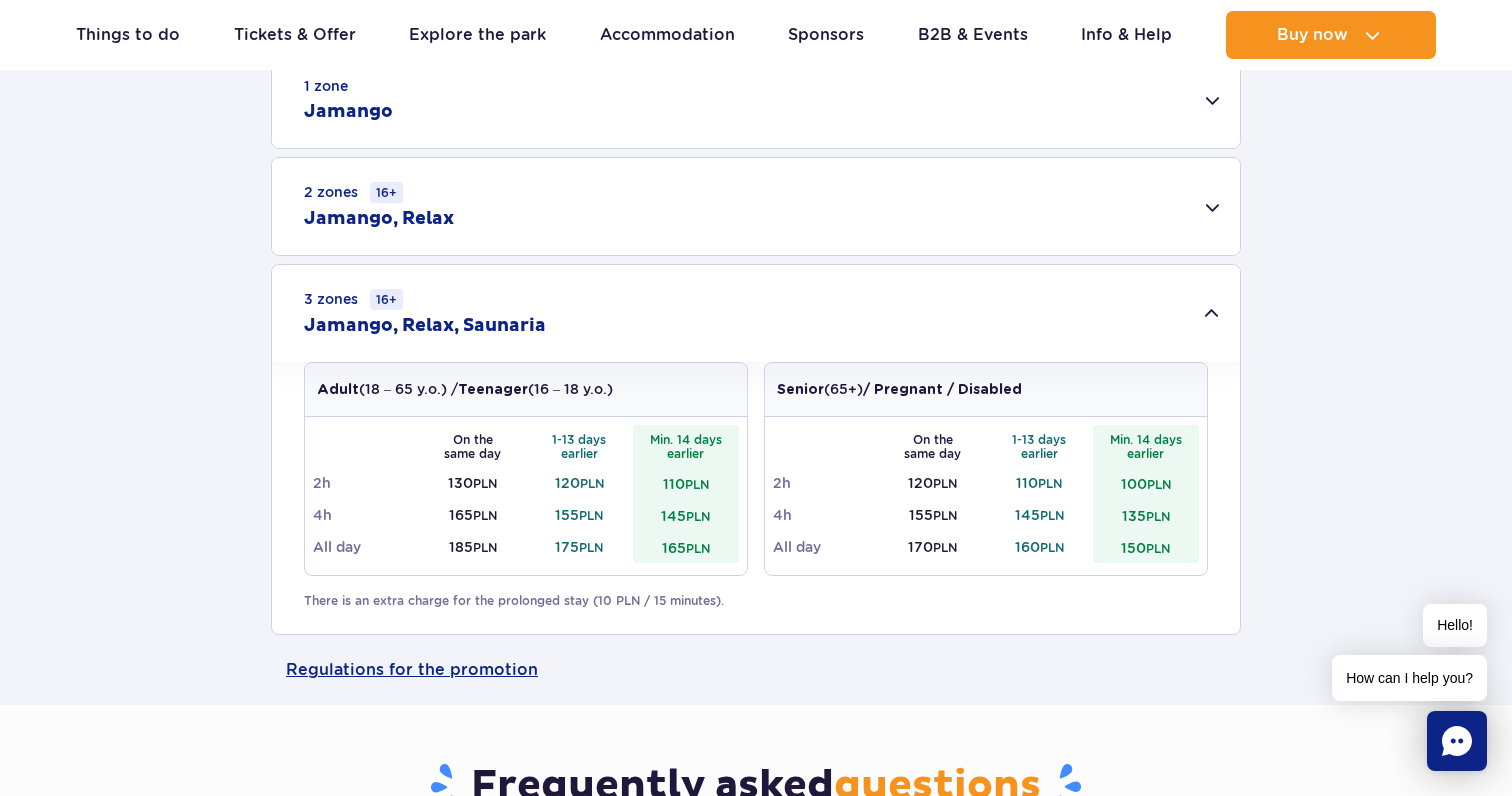 scroll, scrollTop: 791, scrollLeft: 0, axis: vertical 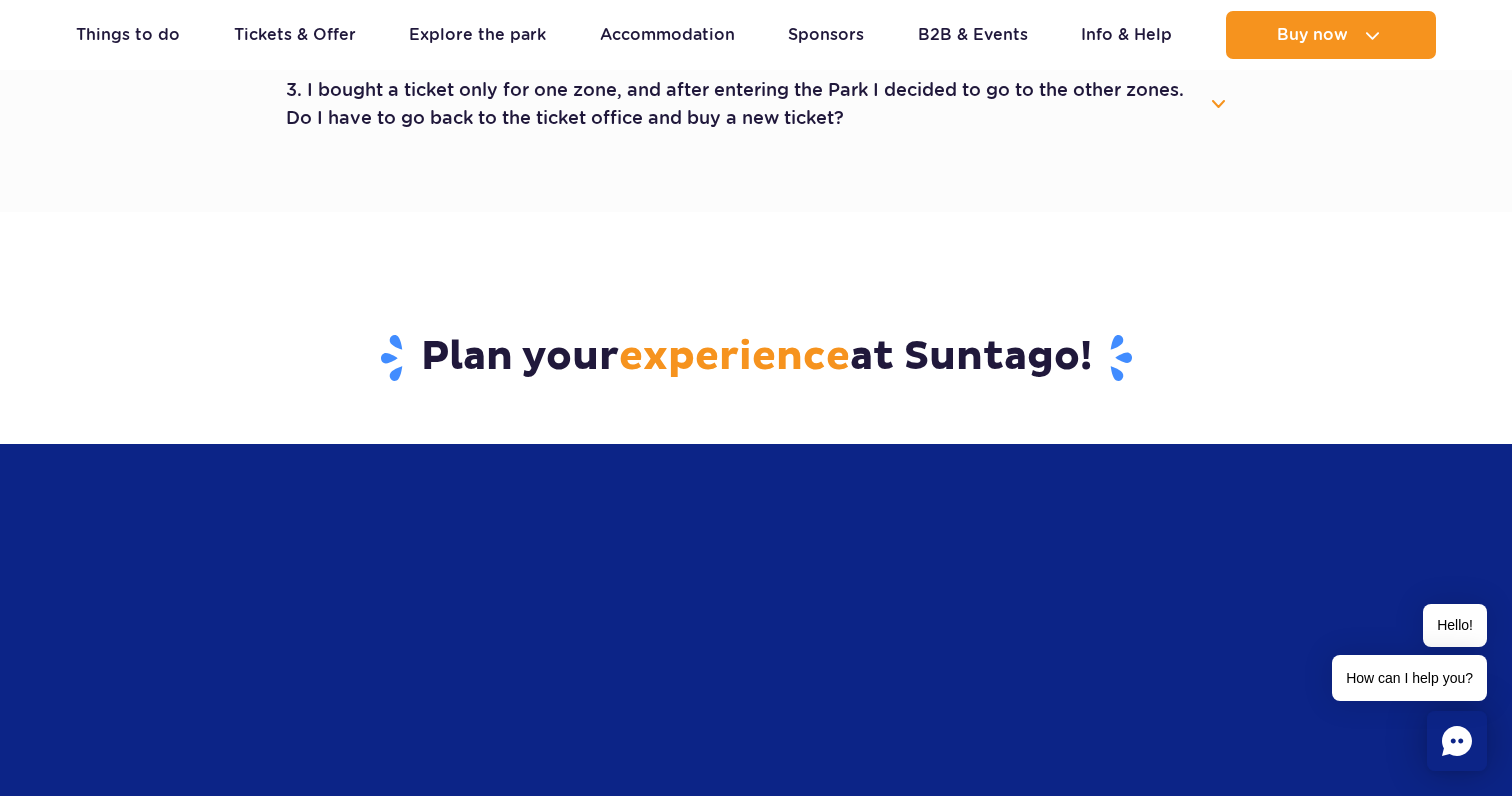 click on "3. I bought a ticket only for one zone, and after entering the Park I decided to go to the other zones. Do I have to go back to the ticket office and buy a new ticket?" at bounding box center [756, 104] 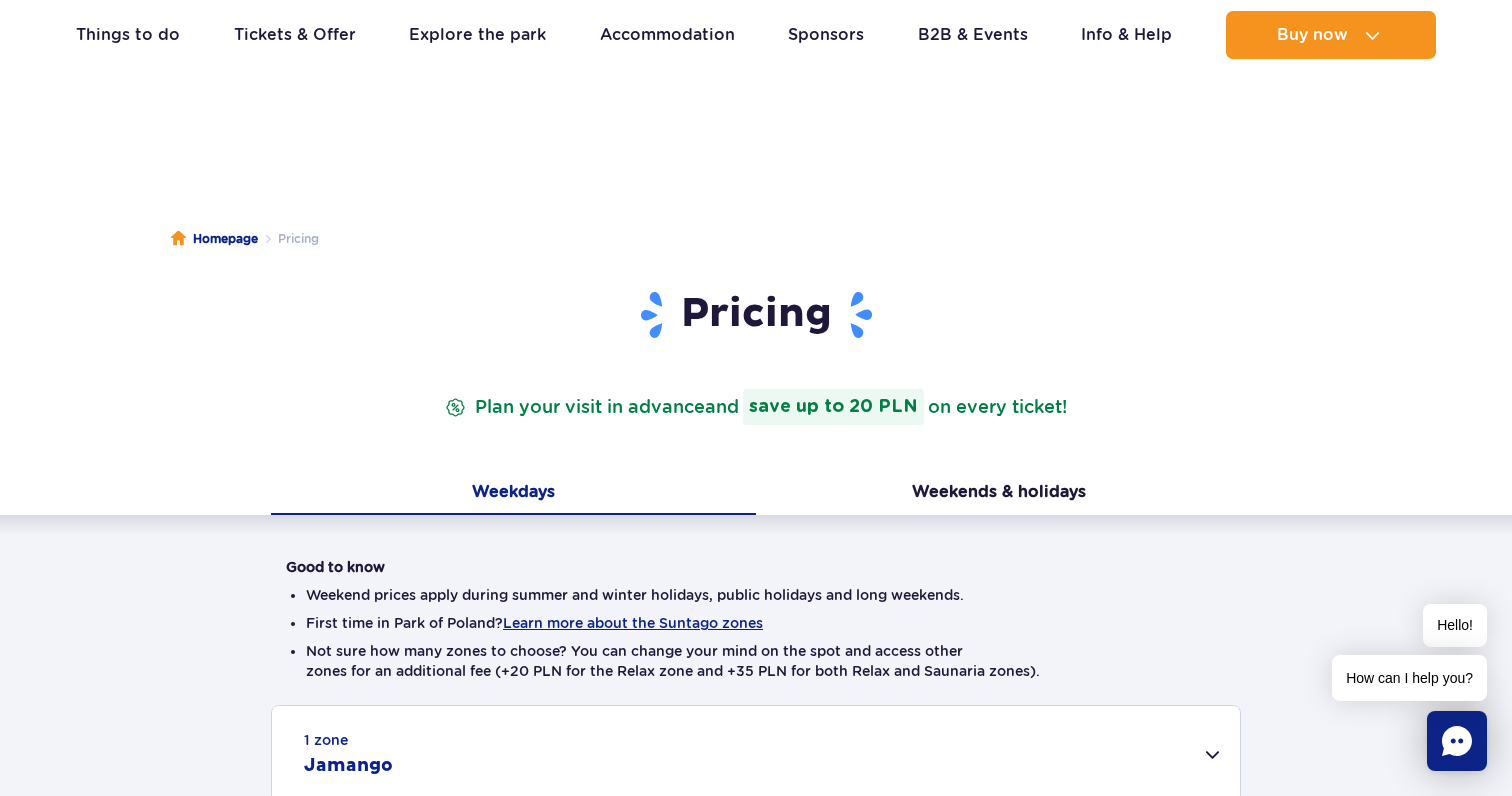 scroll, scrollTop: 0, scrollLeft: 0, axis: both 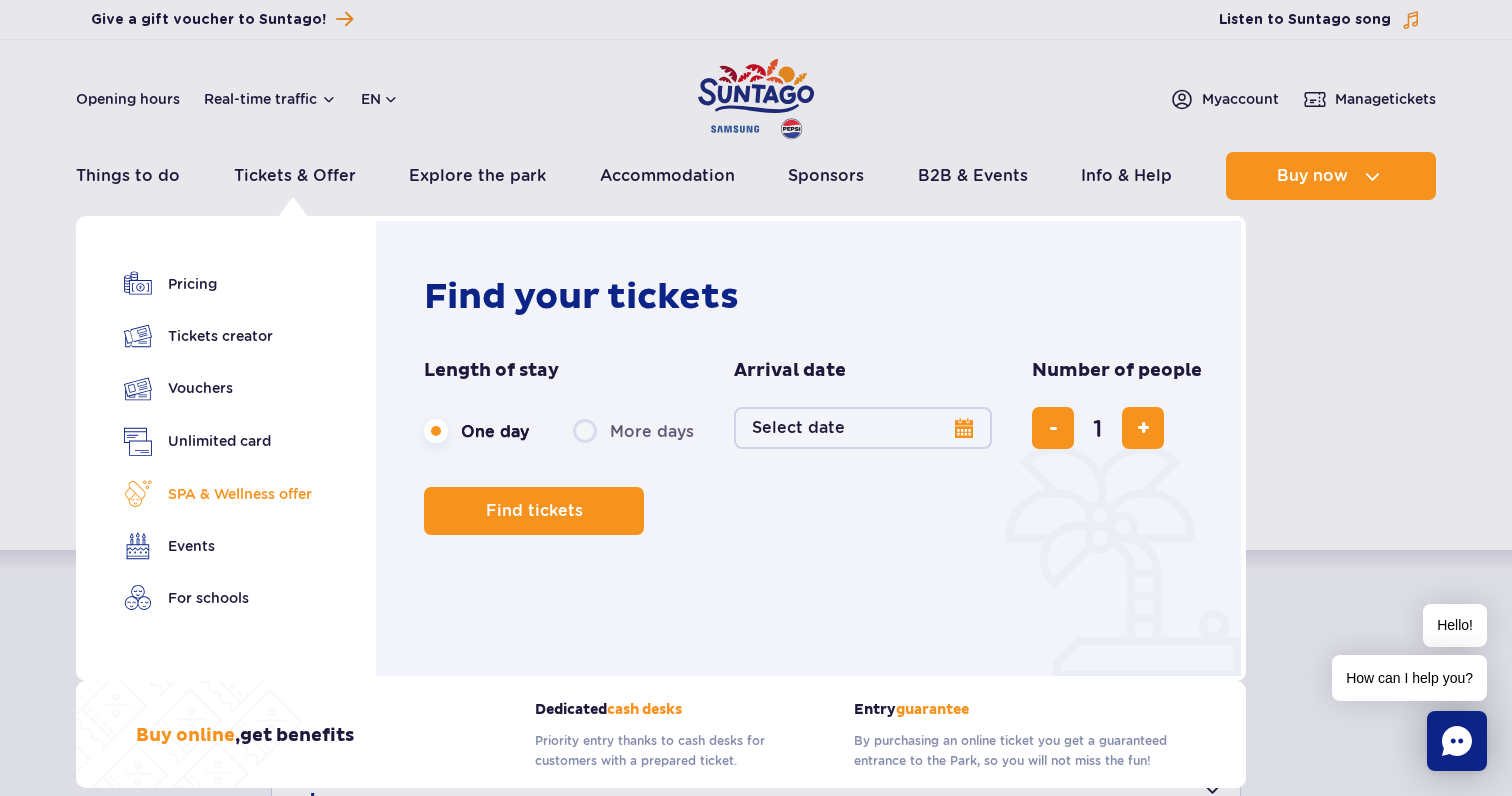 click on "SPA & Wellness offer" at bounding box center (218, 494) 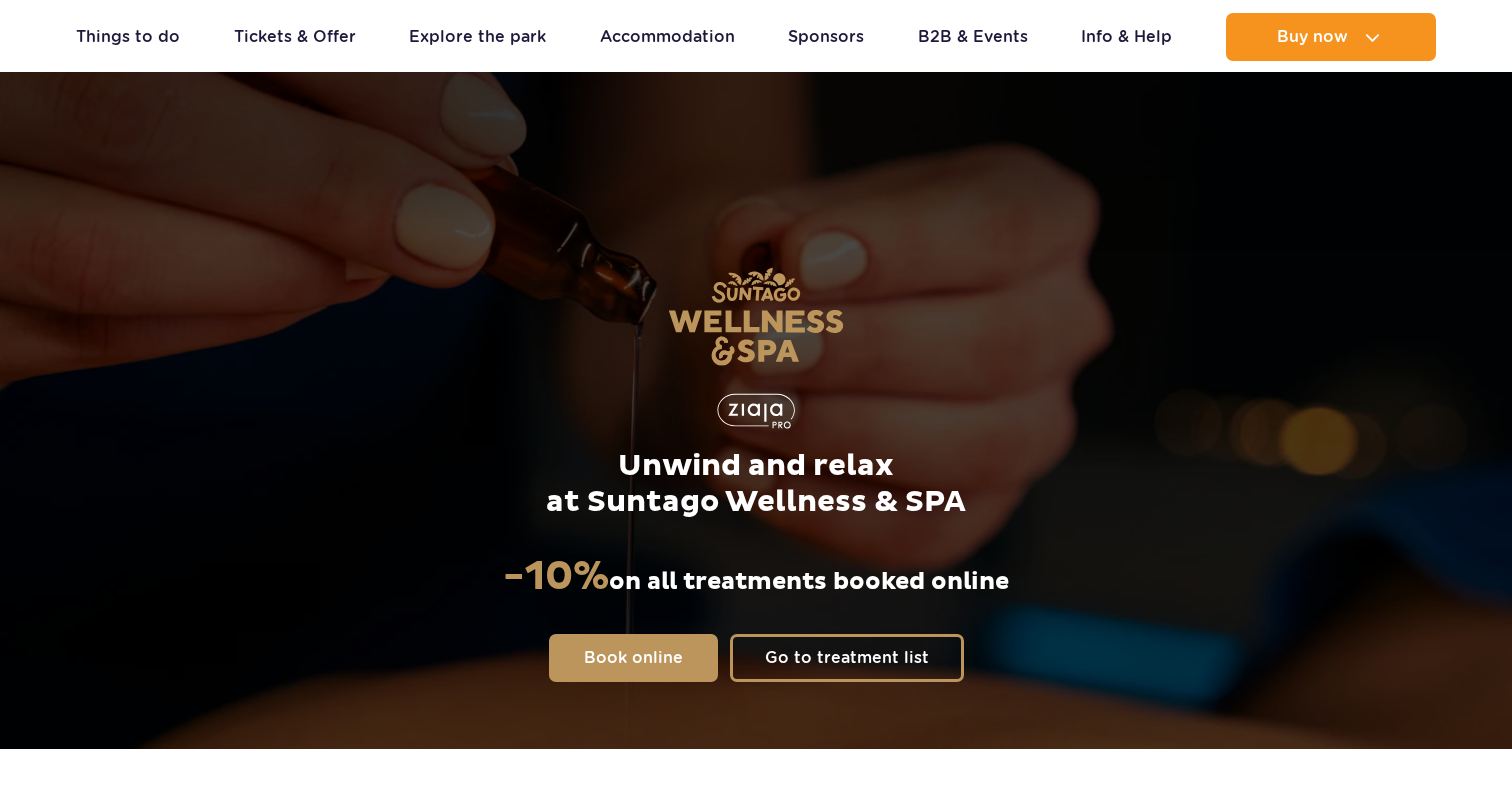 scroll, scrollTop: 1573, scrollLeft: 0, axis: vertical 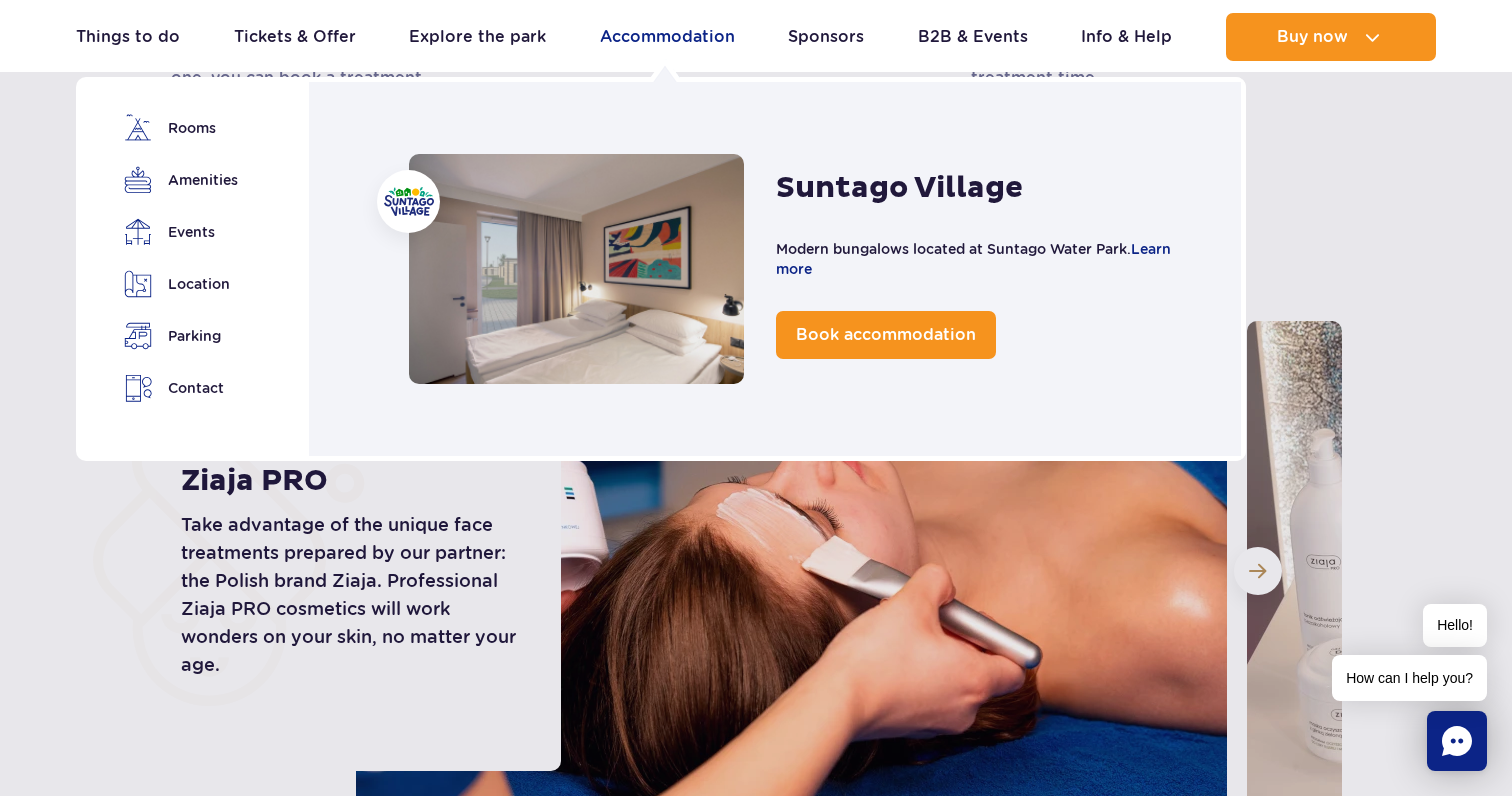 click on "Accommodation" at bounding box center (667, 37) 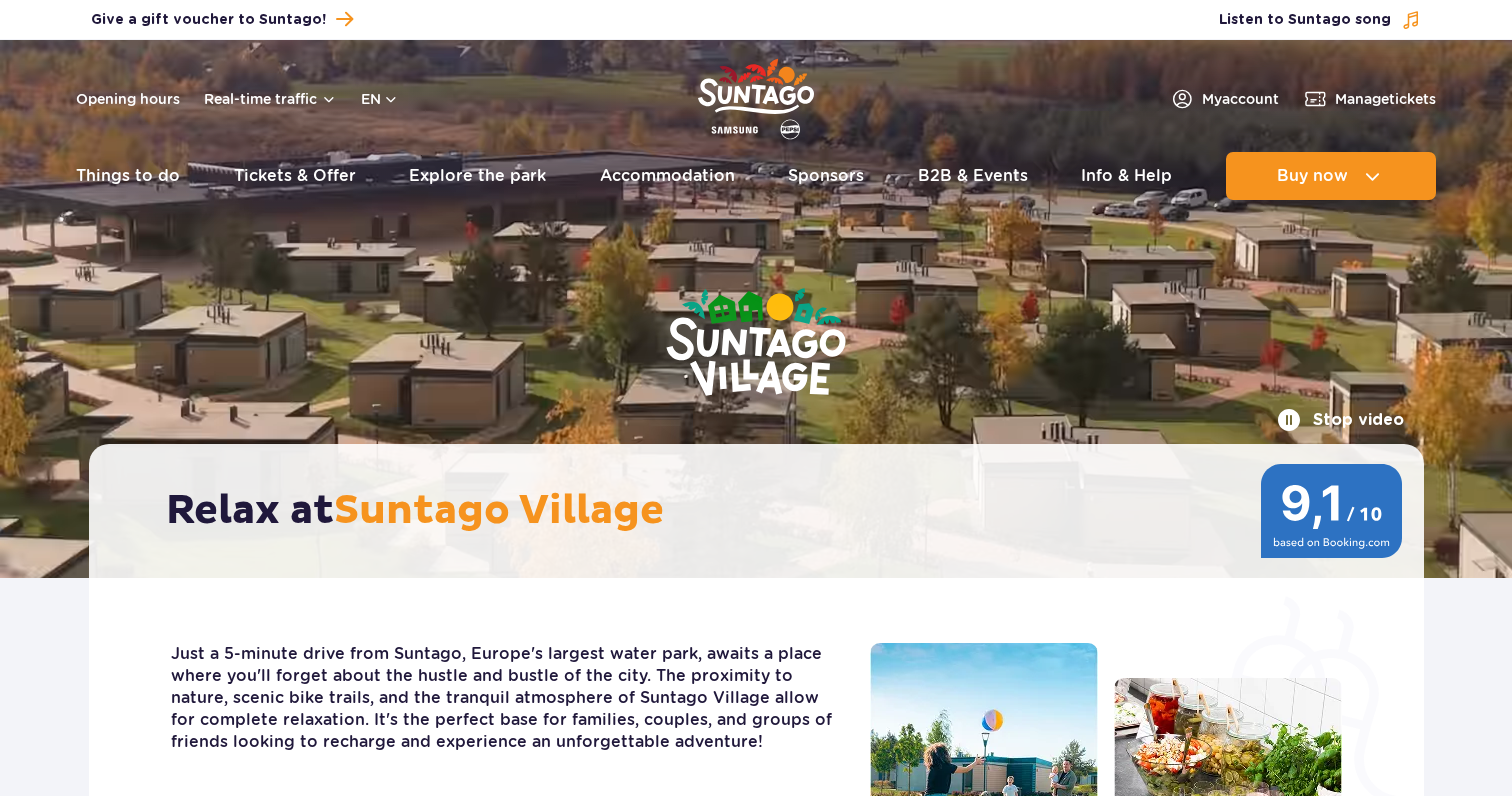 scroll, scrollTop: 0, scrollLeft: 0, axis: both 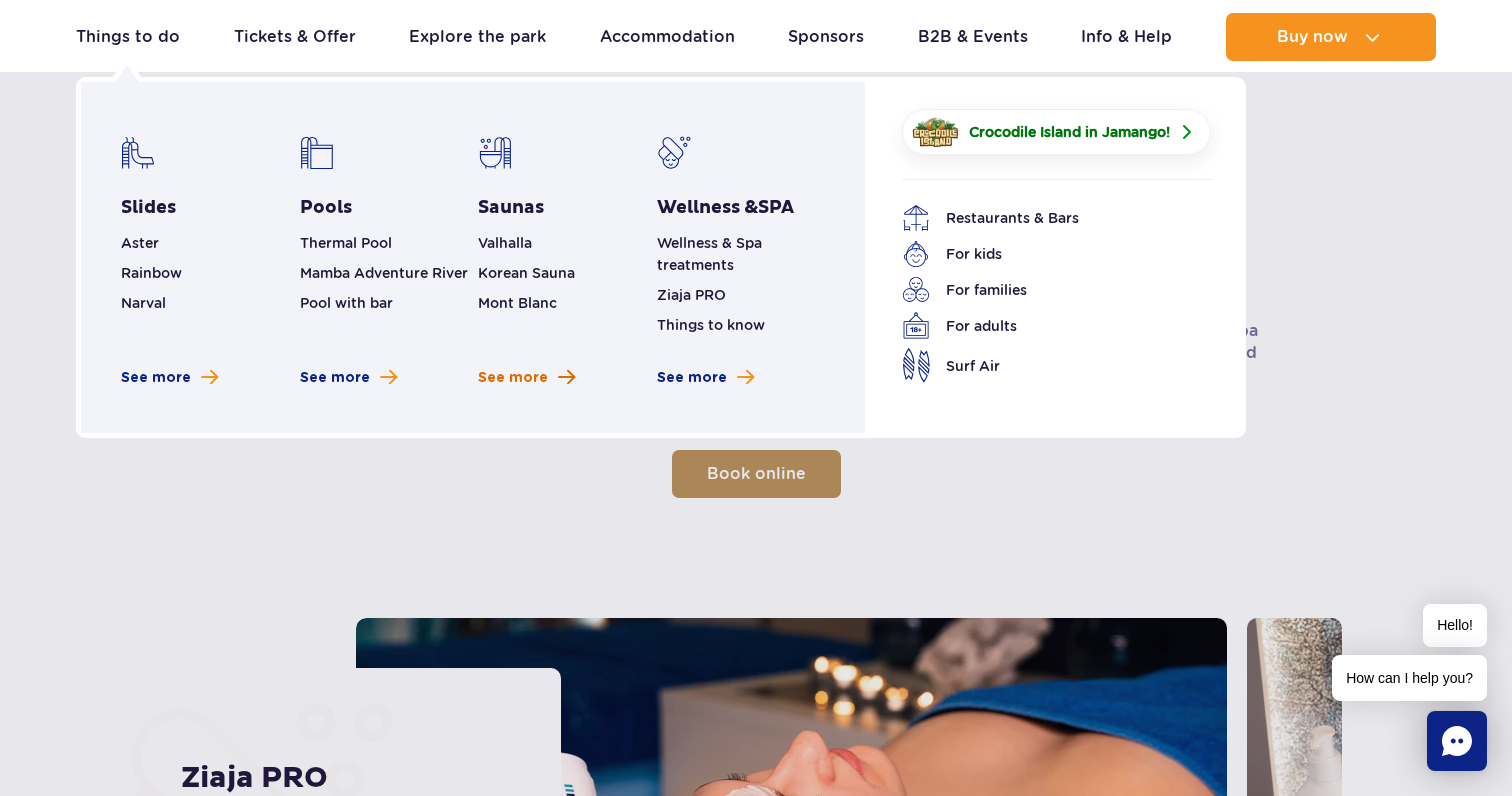 click on "See more" at bounding box center [513, 378] 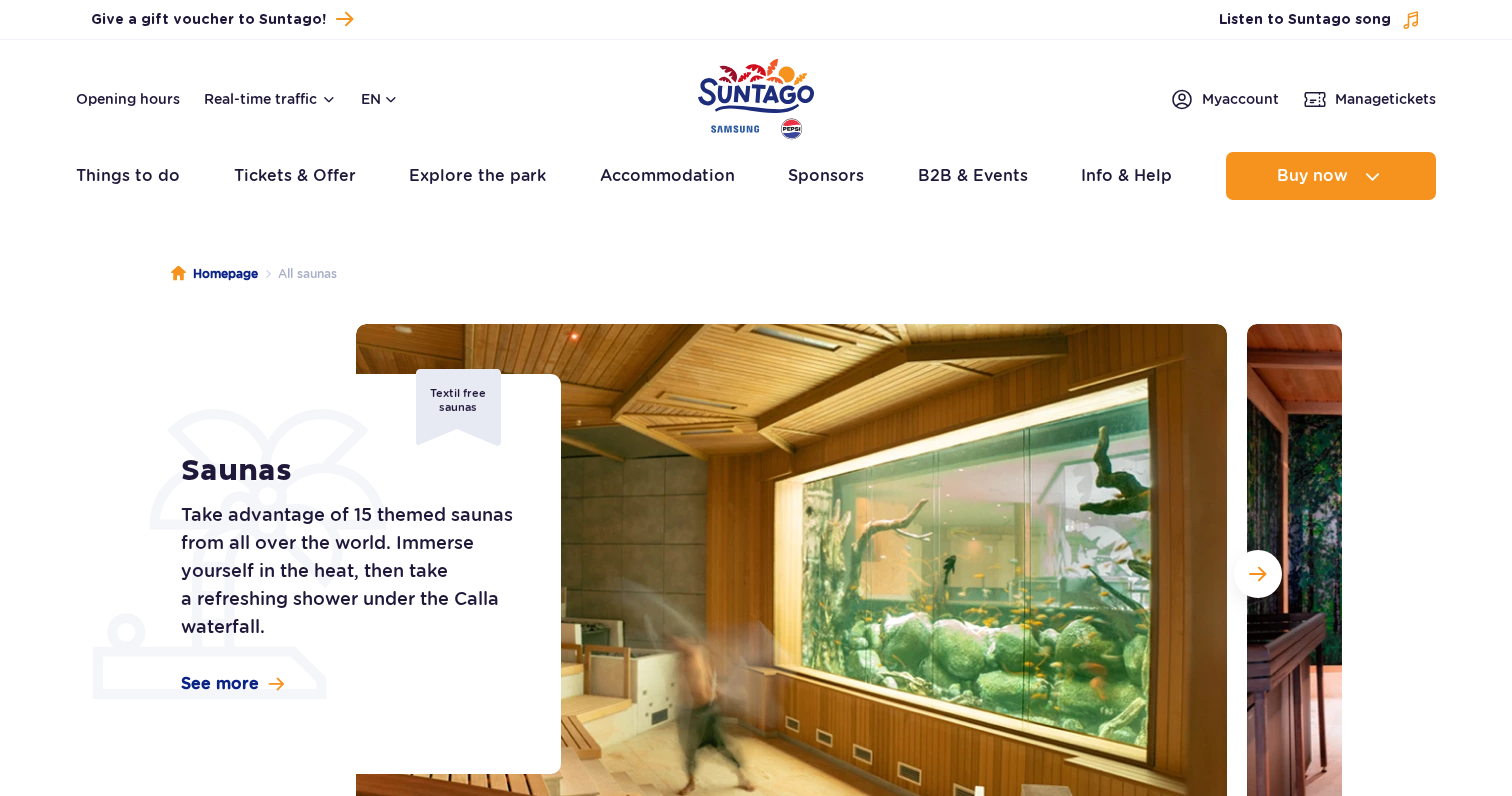 scroll, scrollTop: 0, scrollLeft: 0, axis: both 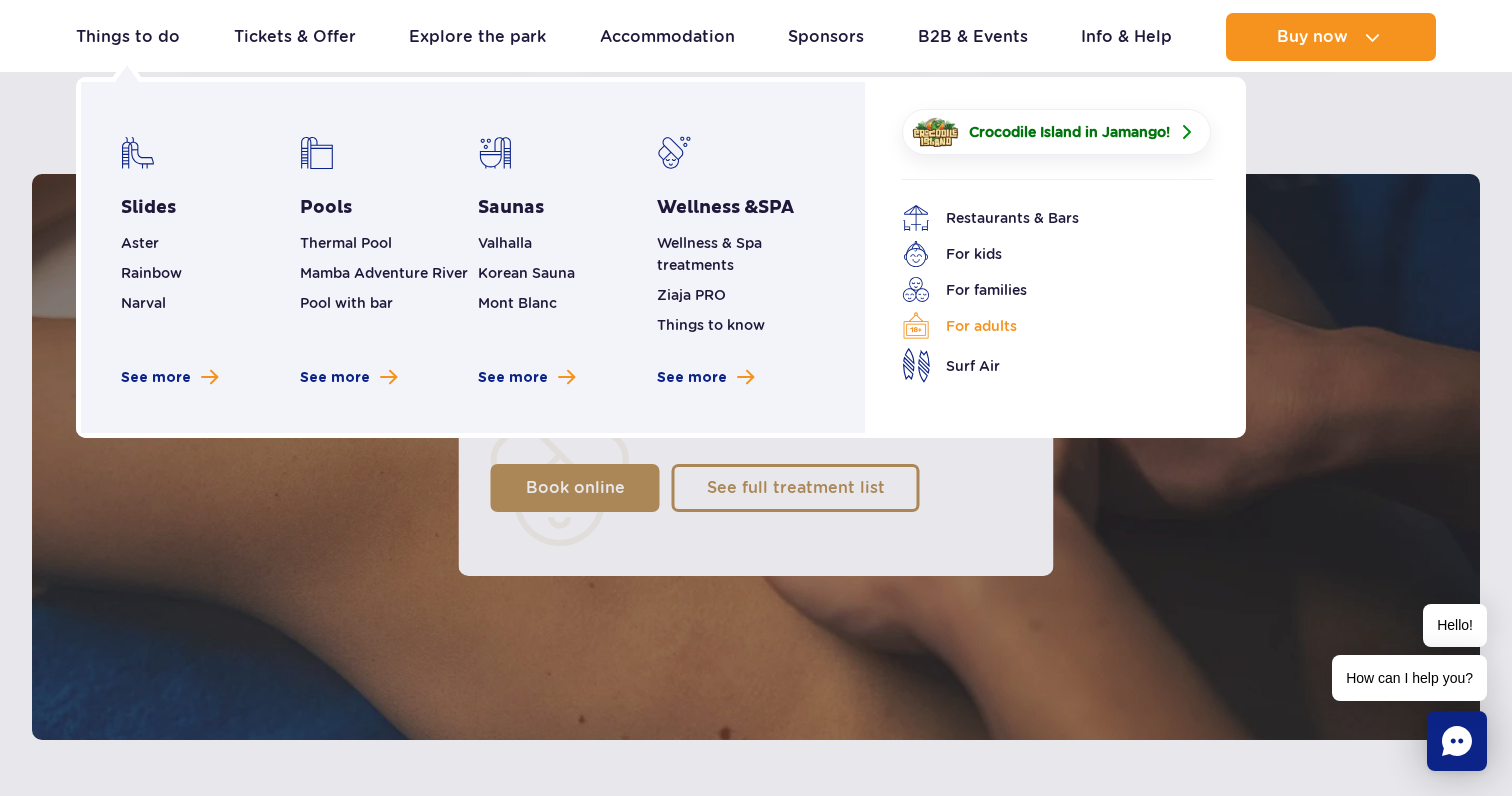 click on "For adults" at bounding box center [1043, 326] 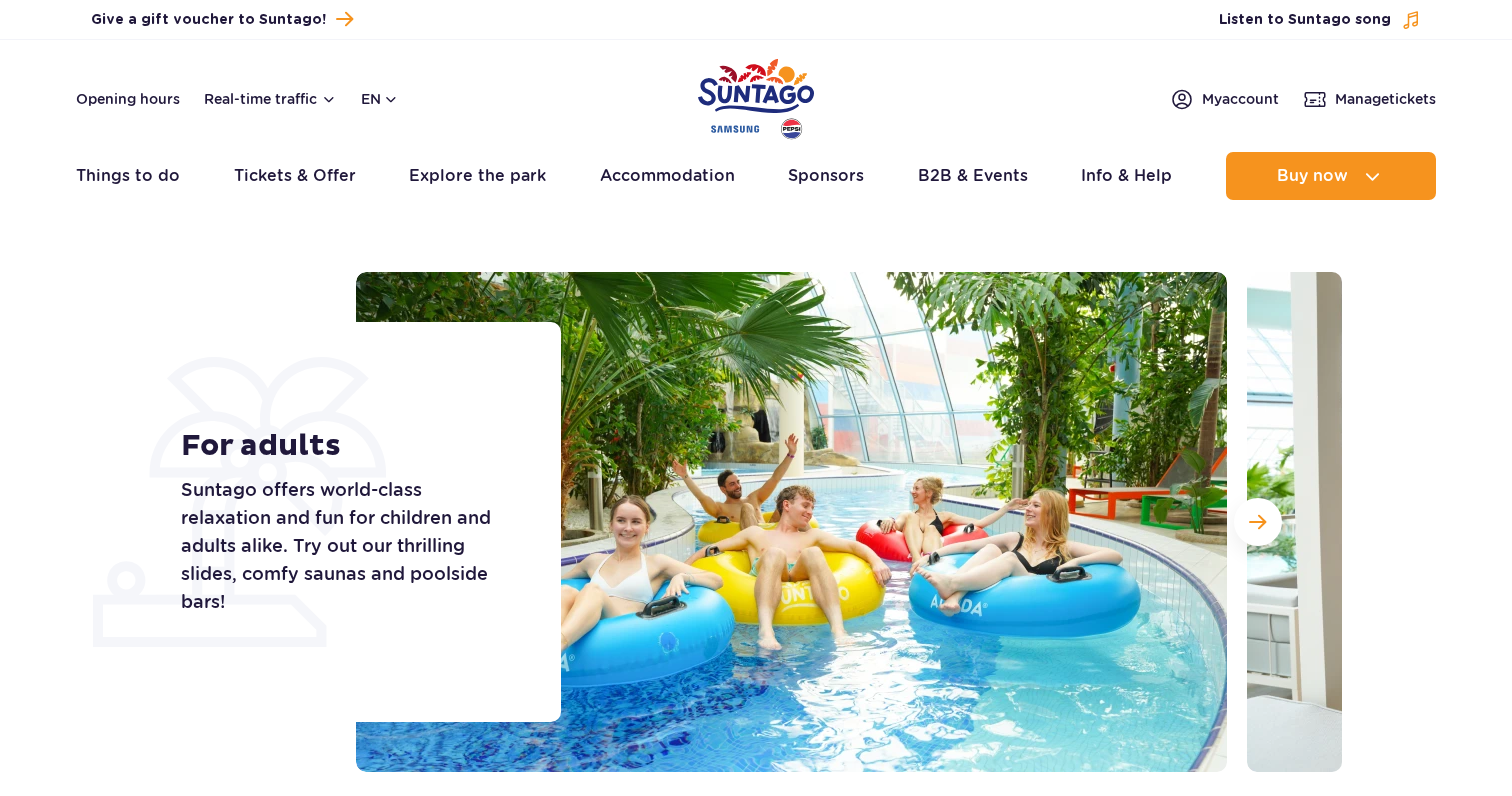 scroll, scrollTop: 0, scrollLeft: 0, axis: both 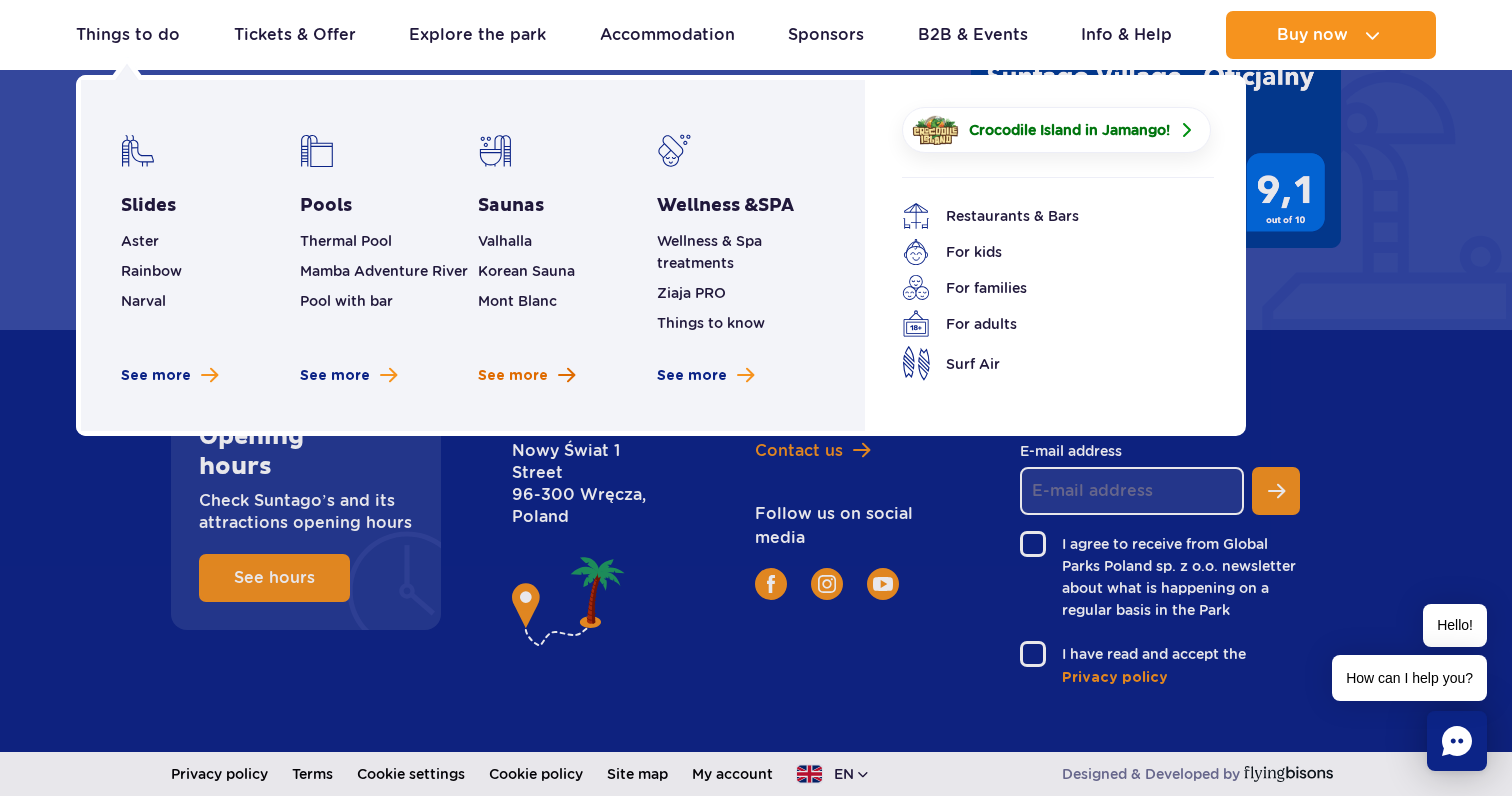 click on "See more" at bounding box center [513, 376] 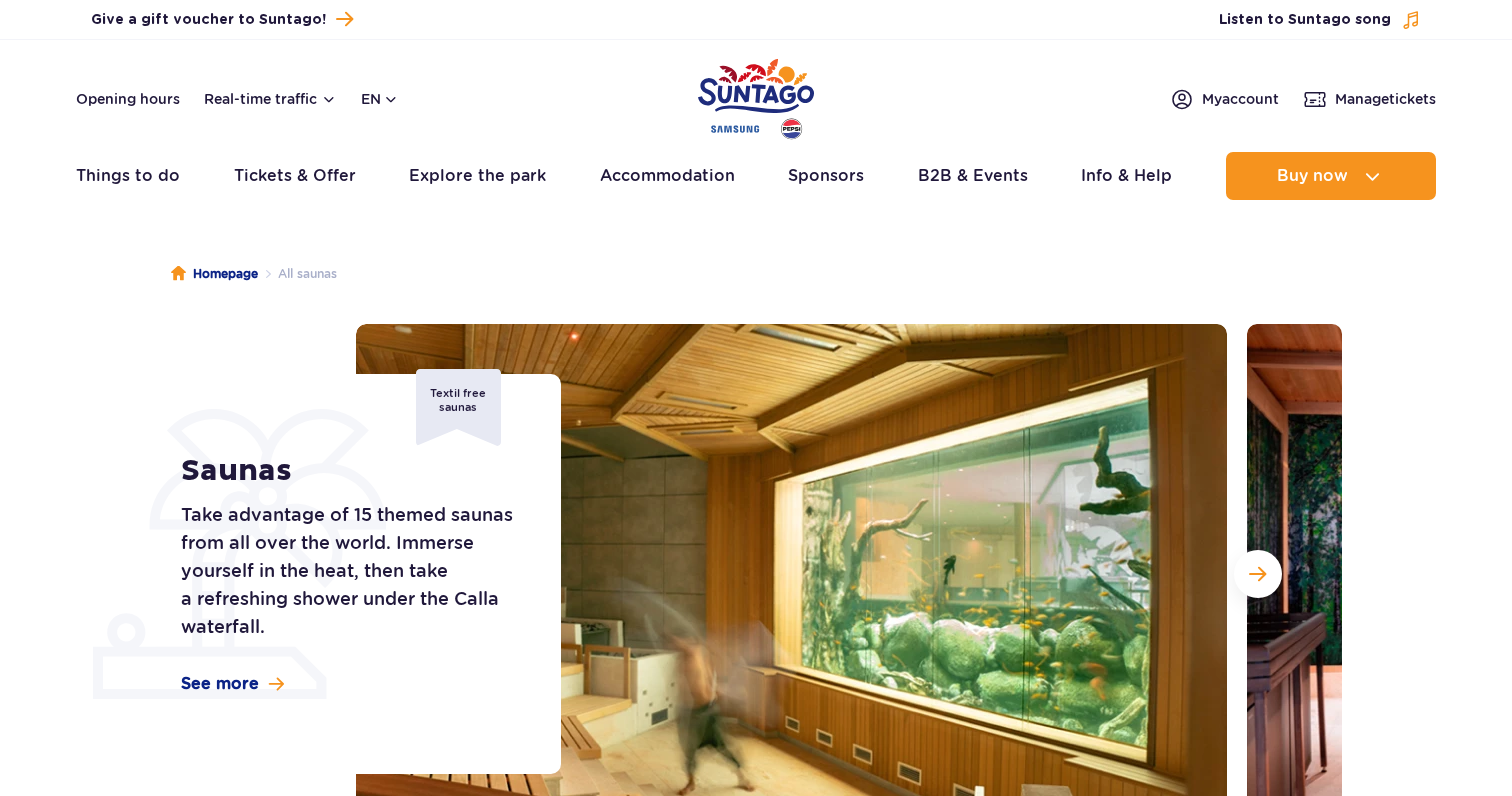 scroll, scrollTop: 56, scrollLeft: 0, axis: vertical 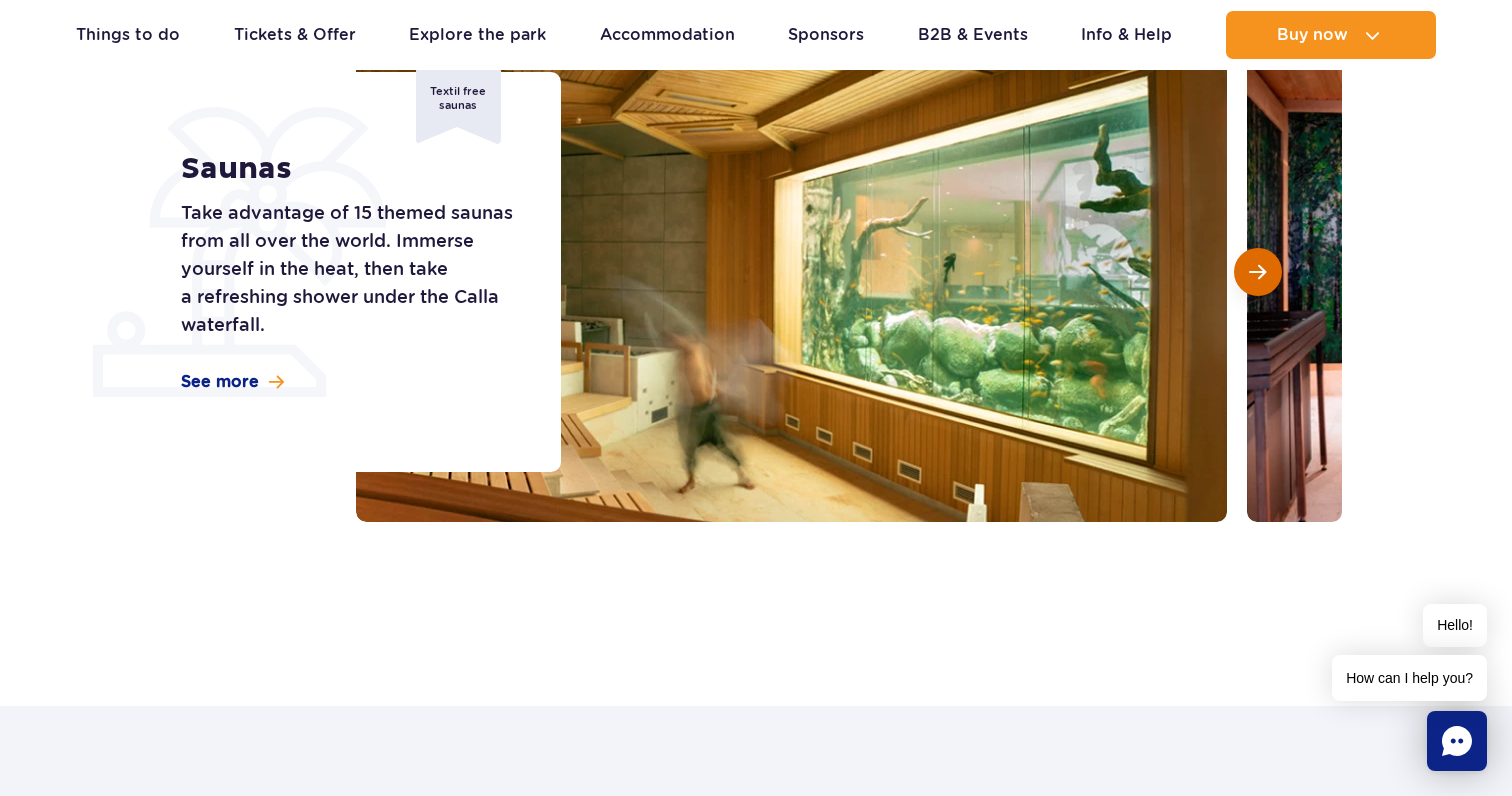 click at bounding box center (1258, 272) 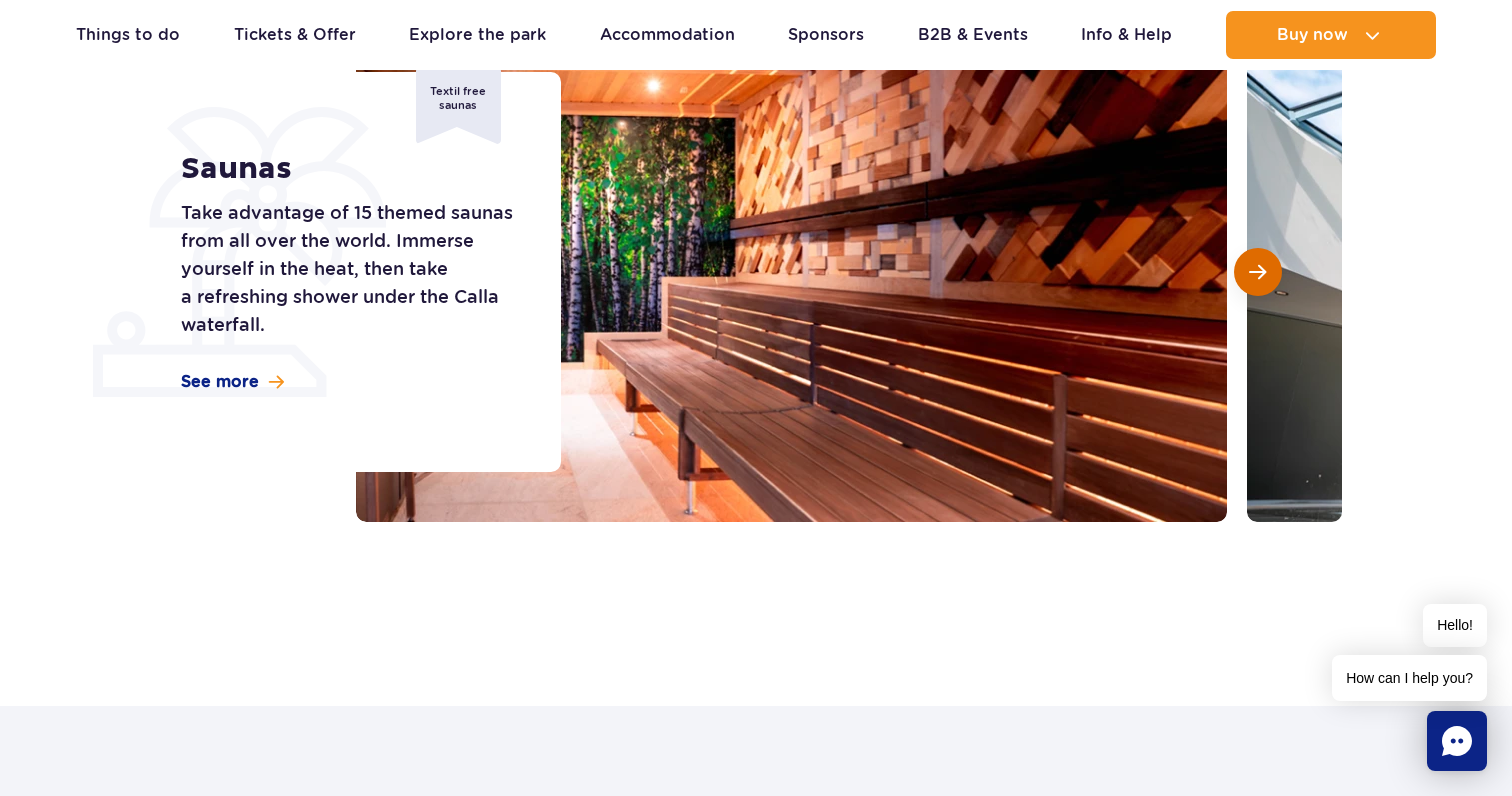 click at bounding box center [1258, 272] 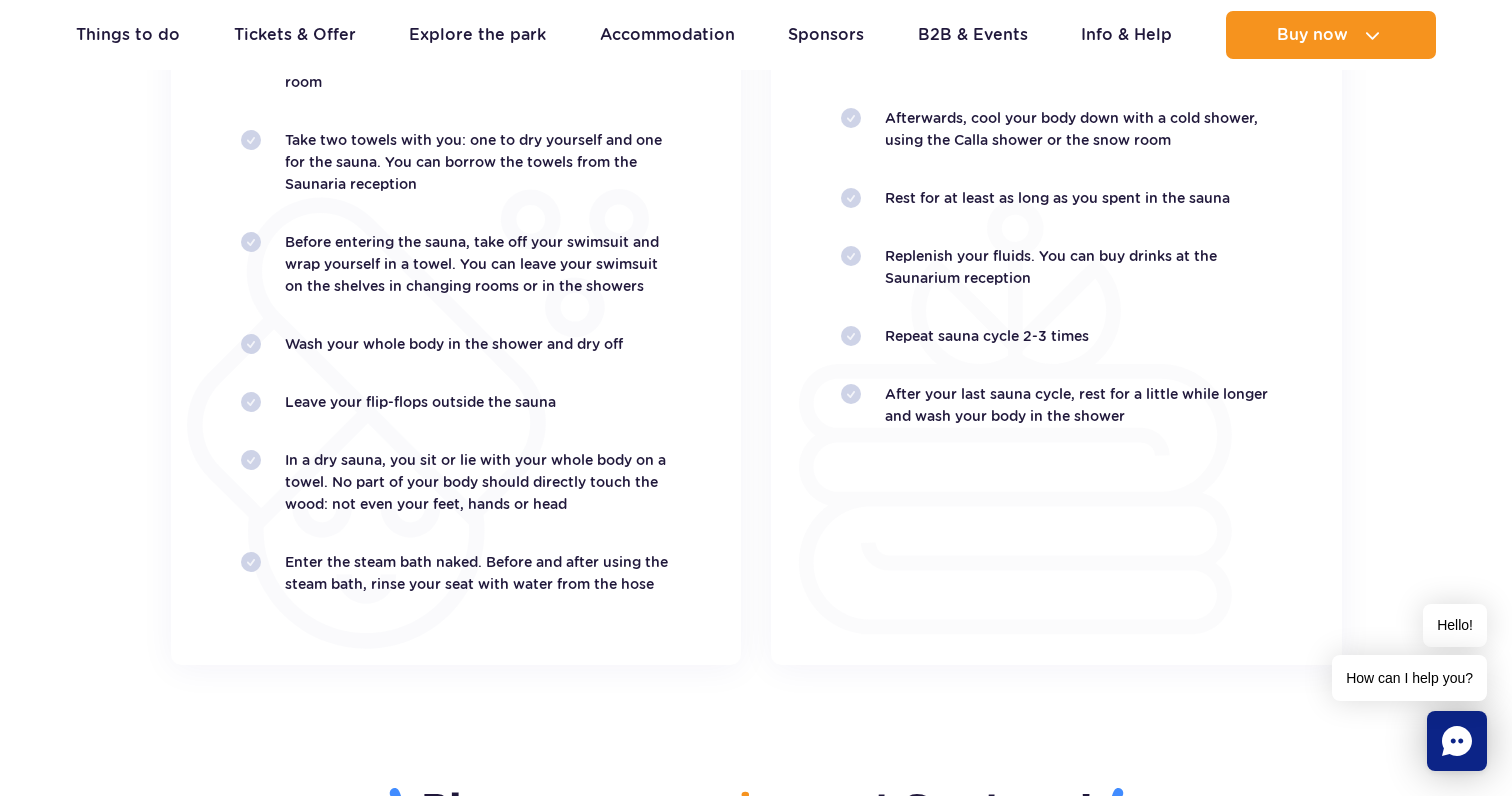 scroll, scrollTop: 3748, scrollLeft: 0, axis: vertical 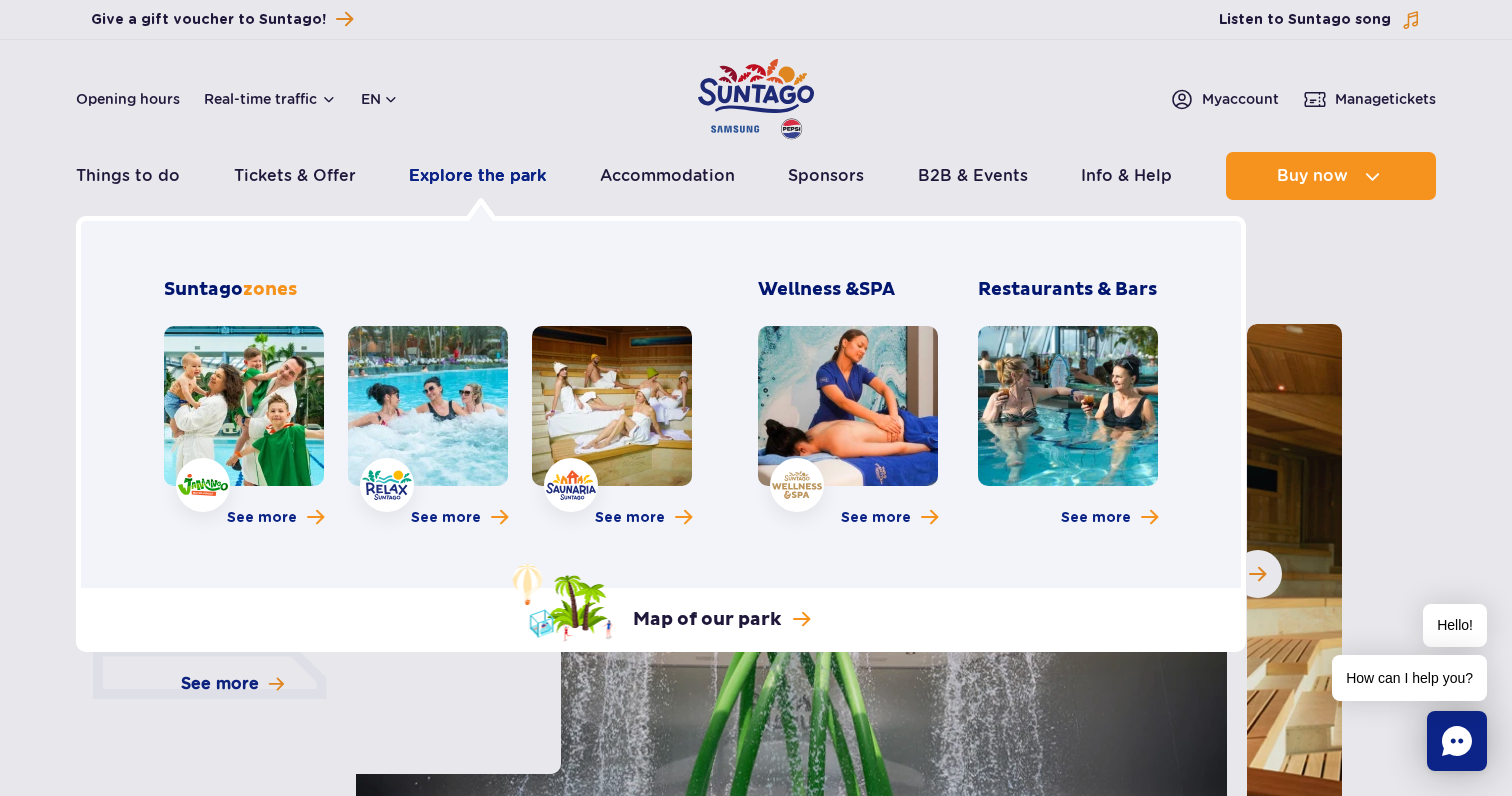 click on "Explore the park" at bounding box center (477, 176) 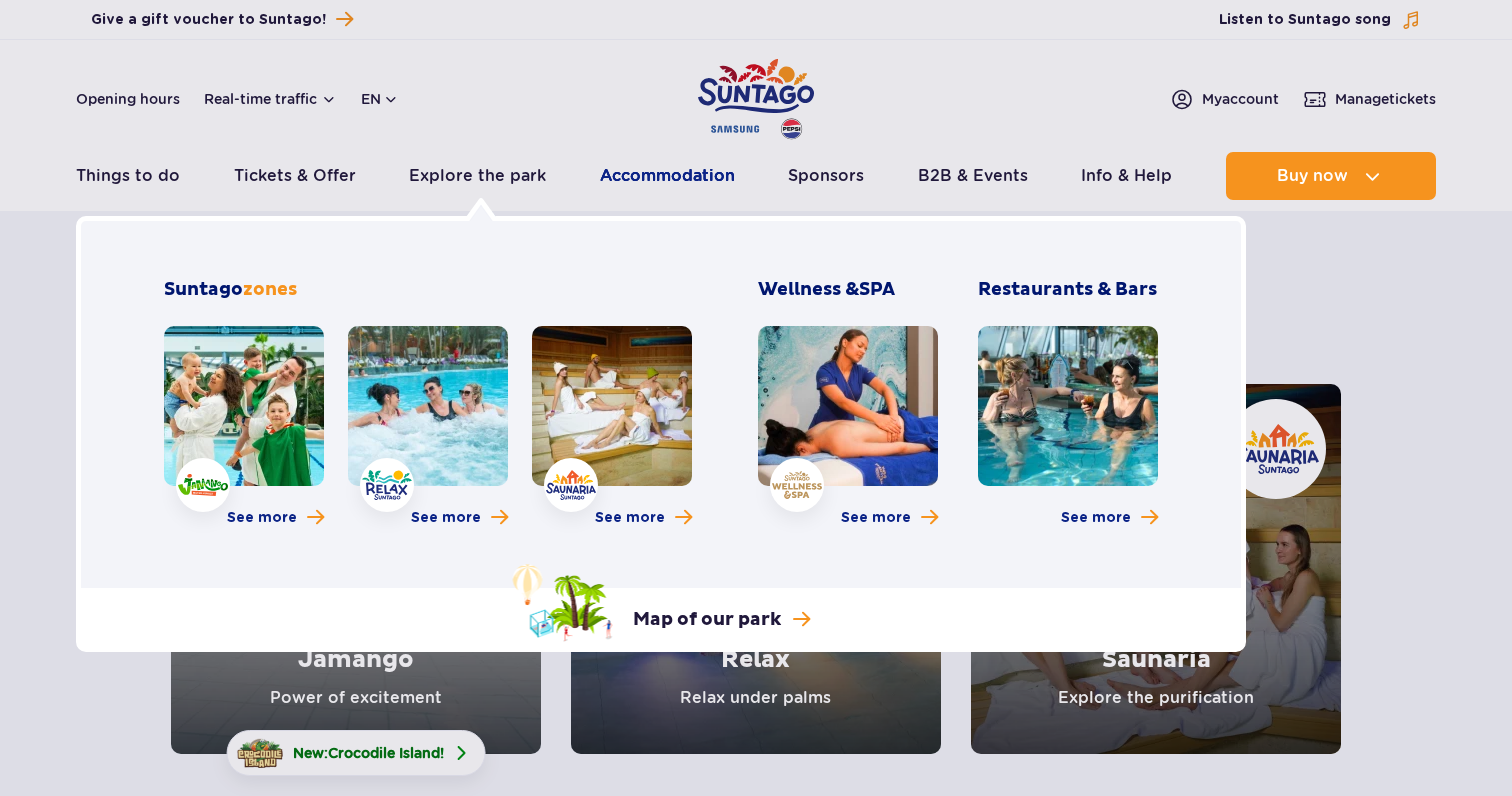 scroll, scrollTop: 0, scrollLeft: 0, axis: both 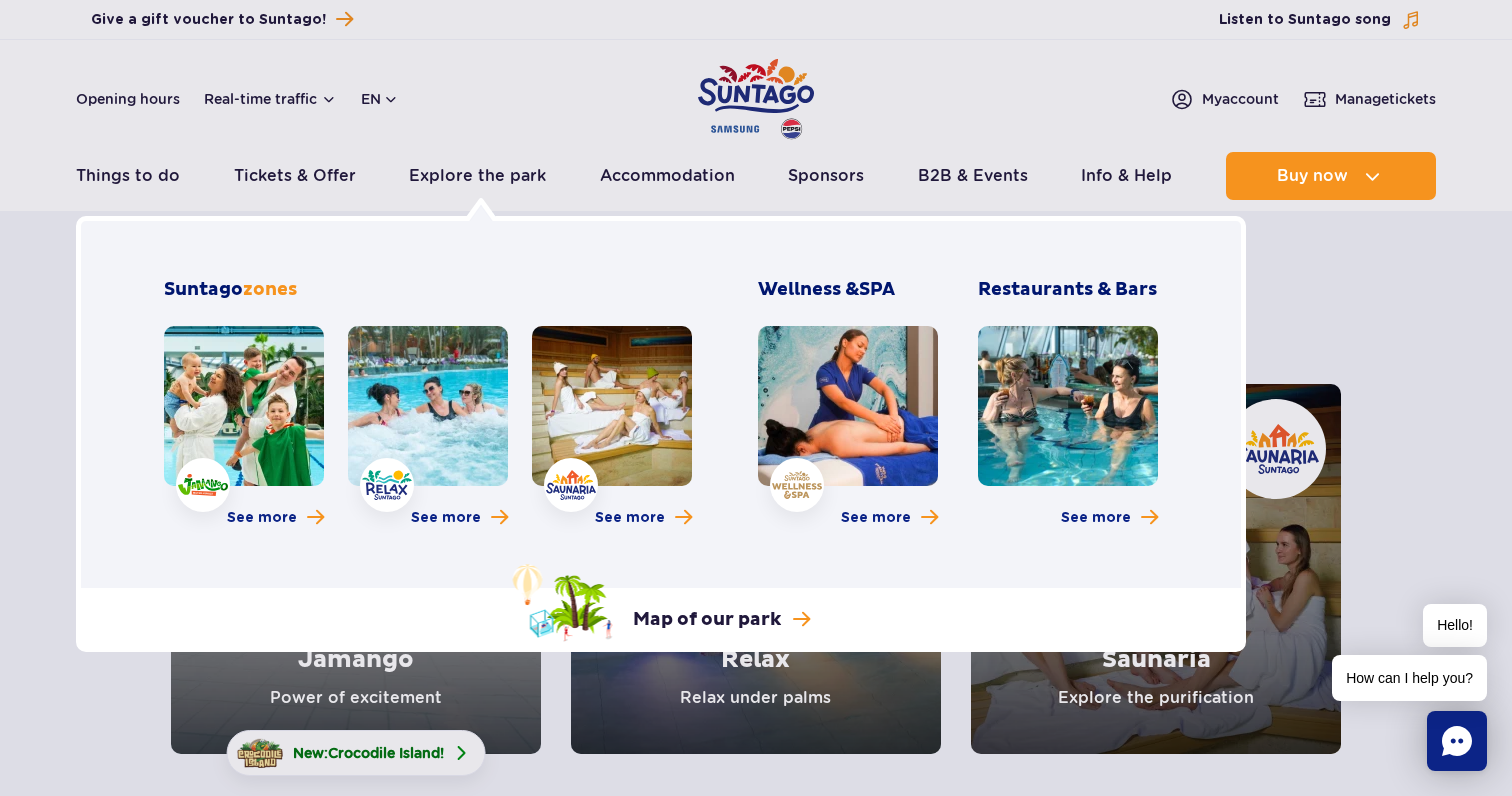 click on "Wellness &  SPA
See more" at bounding box center [848, 408] 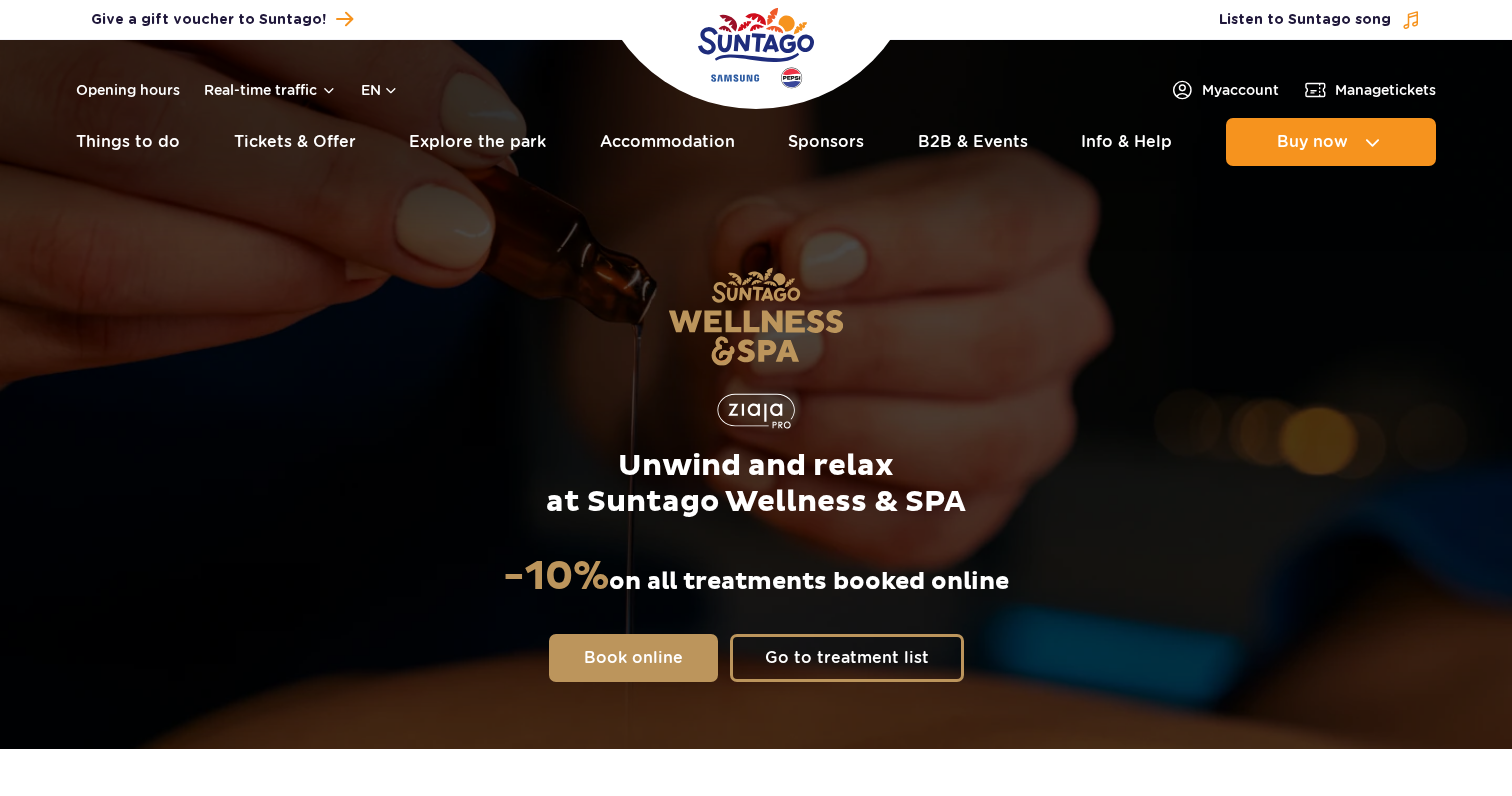 scroll, scrollTop: 0, scrollLeft: 0, axis: both 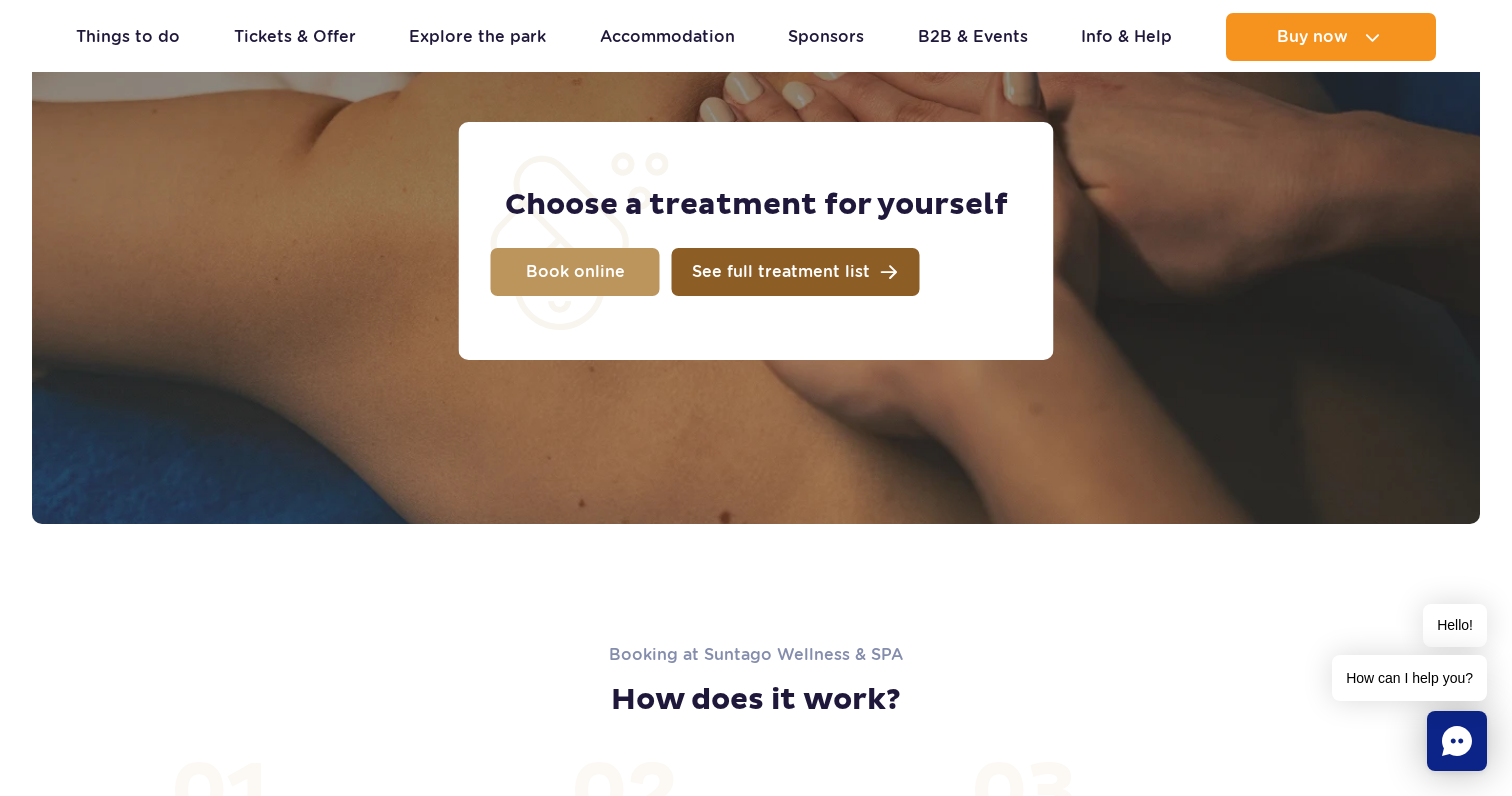 click on "See full treatment list" at bounding box center [781, 272] 